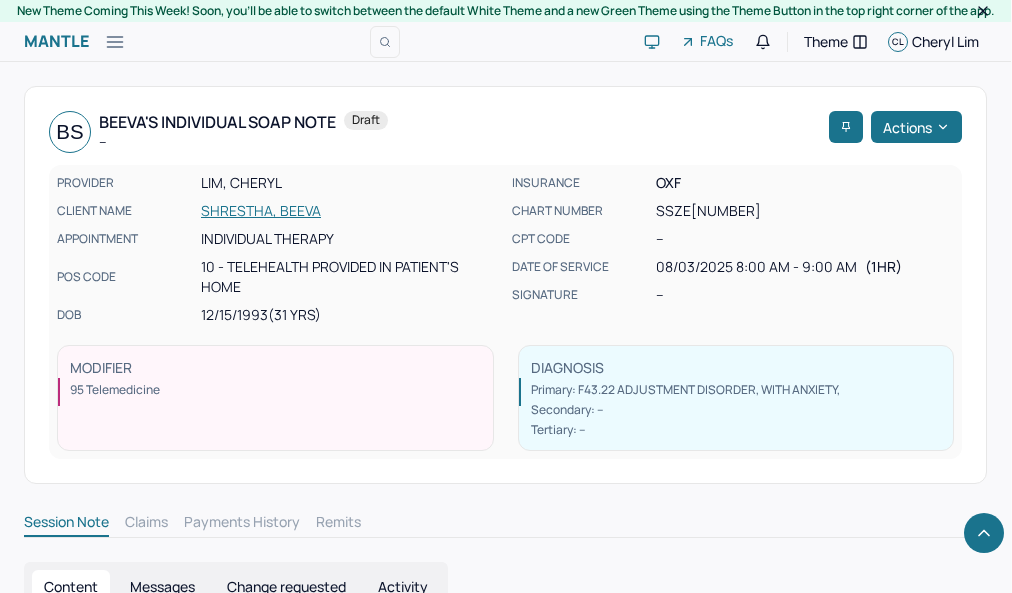 scroll, scrollTop: 2476, scrollLeft: 0, axis: vertical 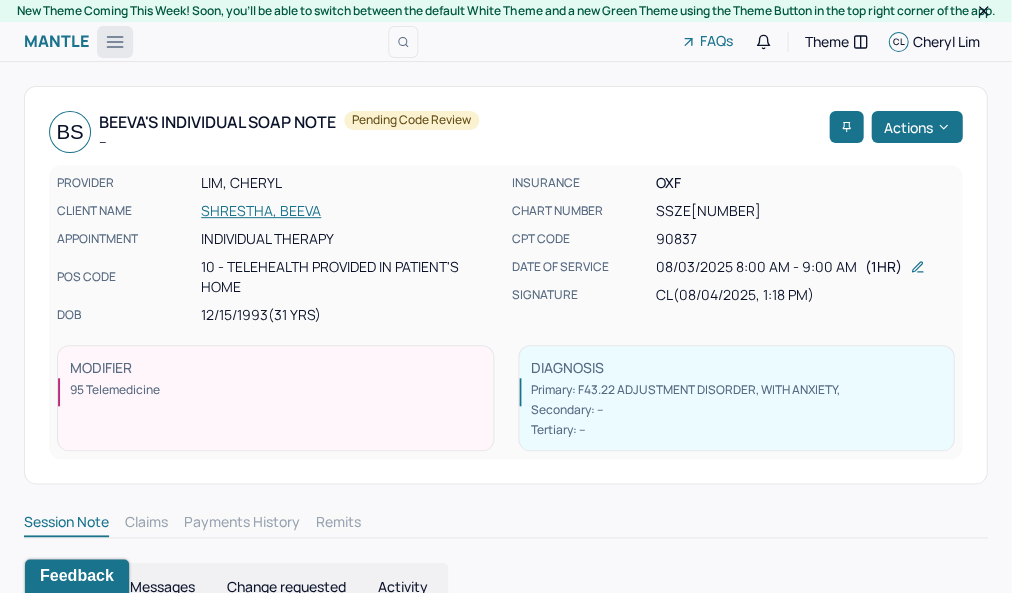 click 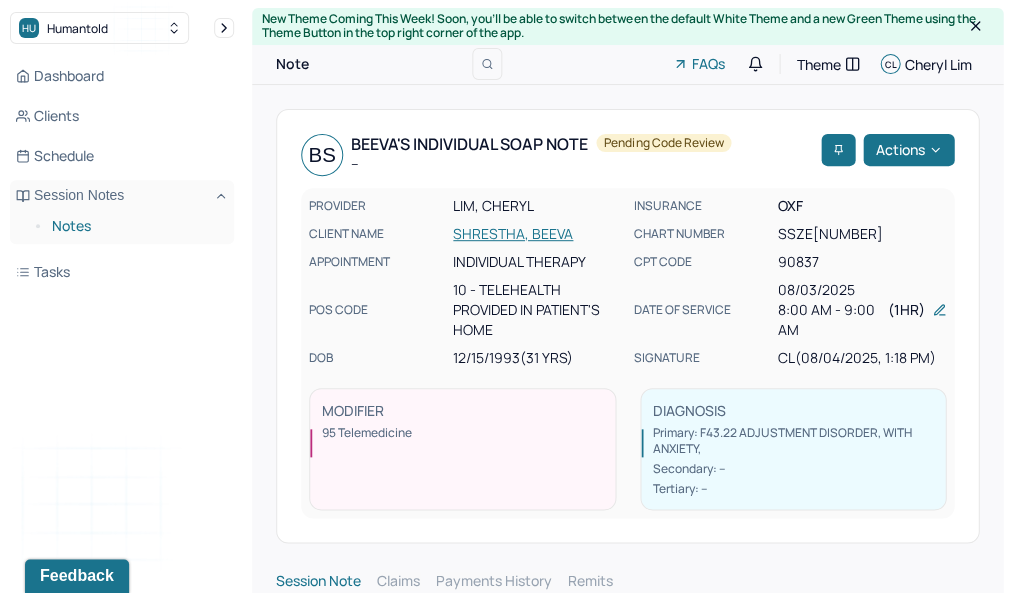 click on "Notes" at bounding box center (135, 226) 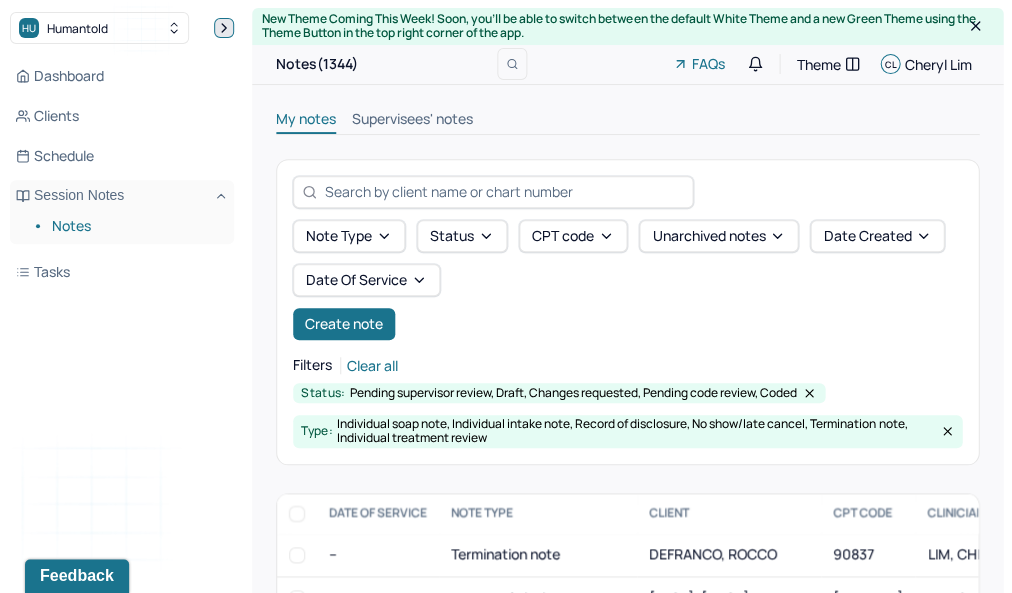 click 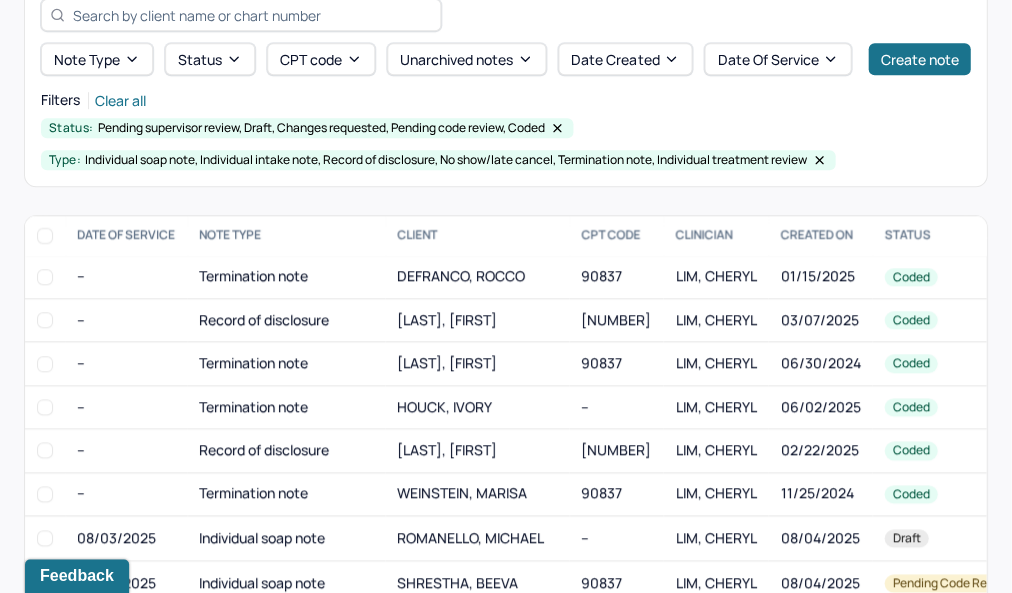 scroll, scrollTop: 182, scrollLeft: 0, axis: vertical 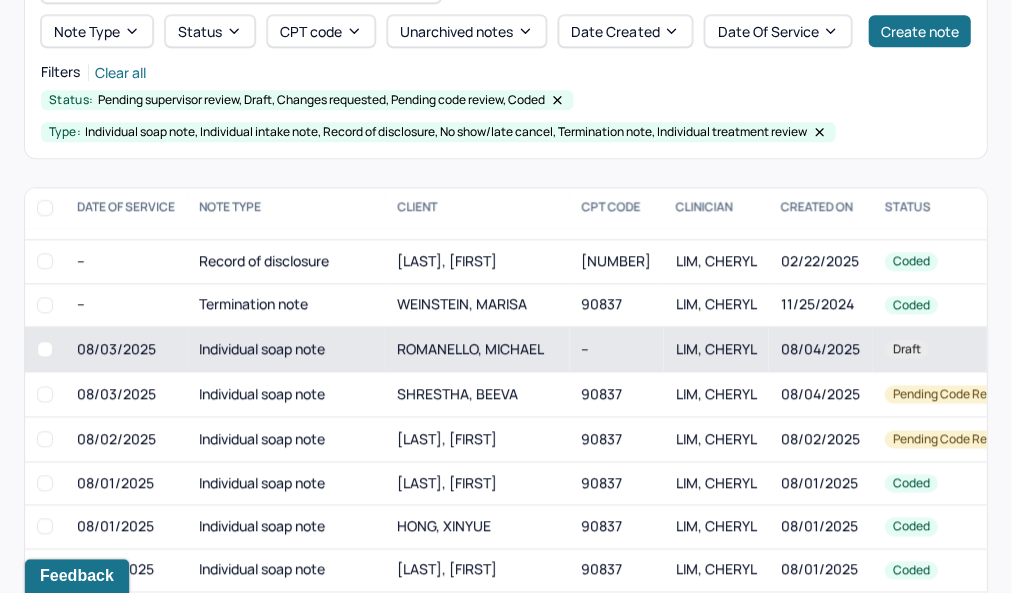 click on "ROMANELLO, MICHAEL" at bounding box center (477, 349) 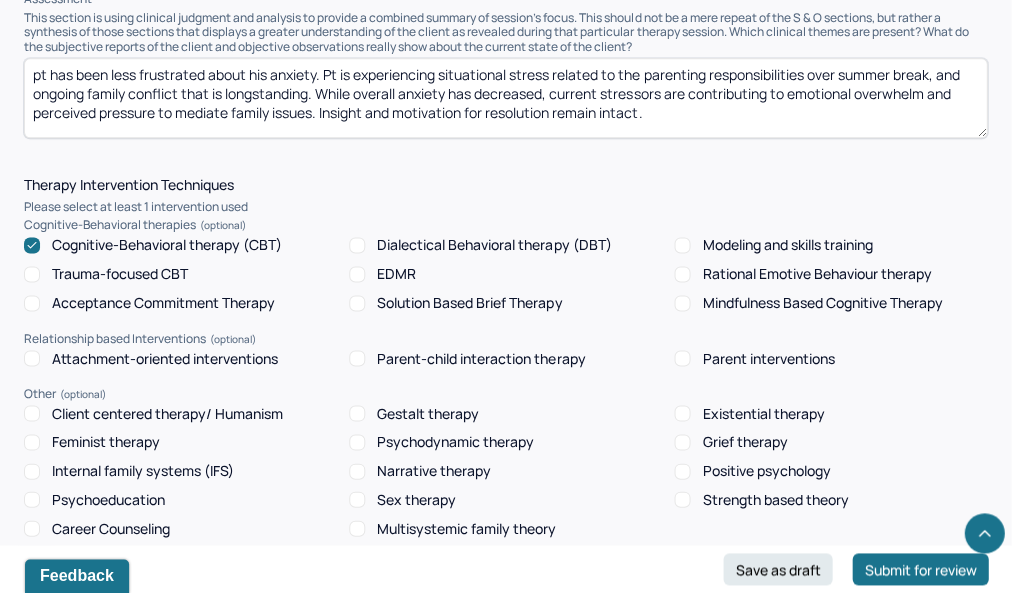 scroll, scrollTop: 1593, scrollLeft: 0, axis: vertical 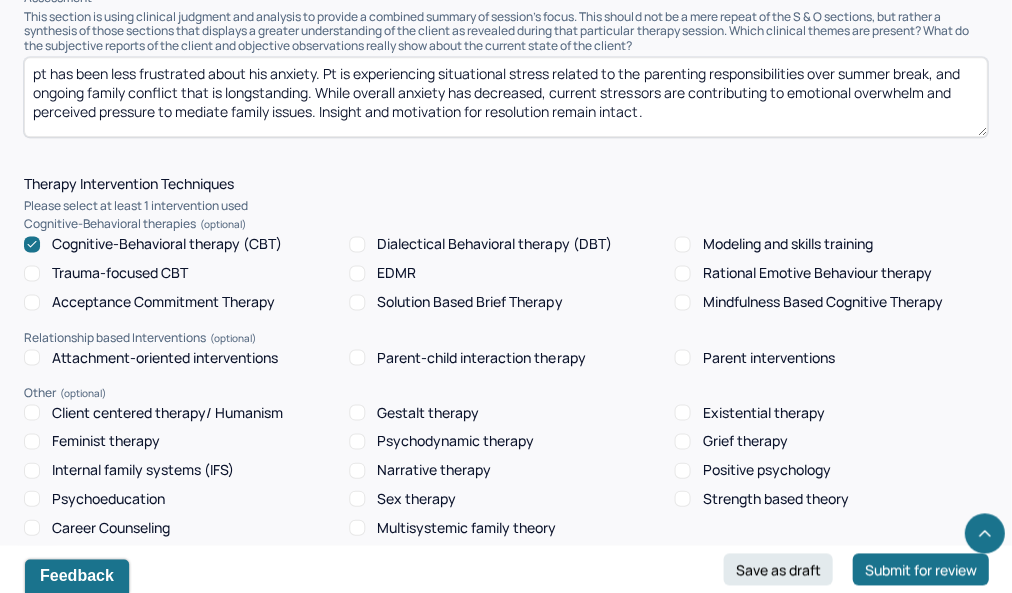 click on "pt has been less frustrated about his anxiety. Pt is experiencing situational stress related to the parenting responsibilities over summer break, and ongoing family conflict that is longstanding. While overall anxiety has decreased, current stressors are contributing to emotional overwhelm and perceived pressure to mediate family issues. Insight and motivation for resolution remain intact." at bounding box center [505, 97] 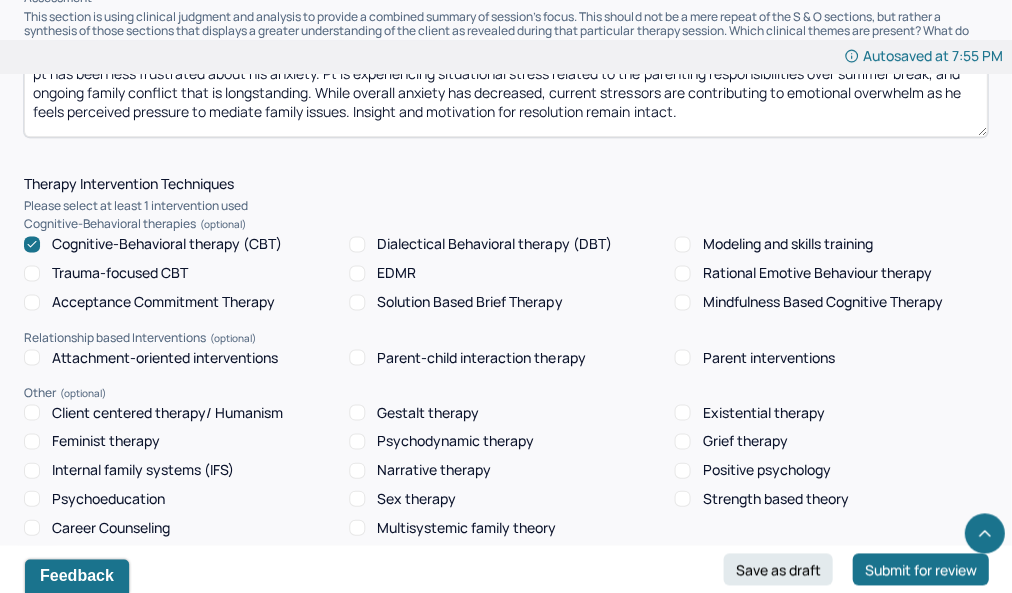 click on "pt has been less frustrated about his anxiety. Pt is experiencing situational stress related to the parenting responsibilities over summer break, and ongoing family conflict that is longstanding. While overall anxiety has decreased, current stressors are contributing to emotional overwhelm as he feels perceived pressure to mediate family issues. Insight and motivation for resolution remain intact." at bounding box center [505, 97] 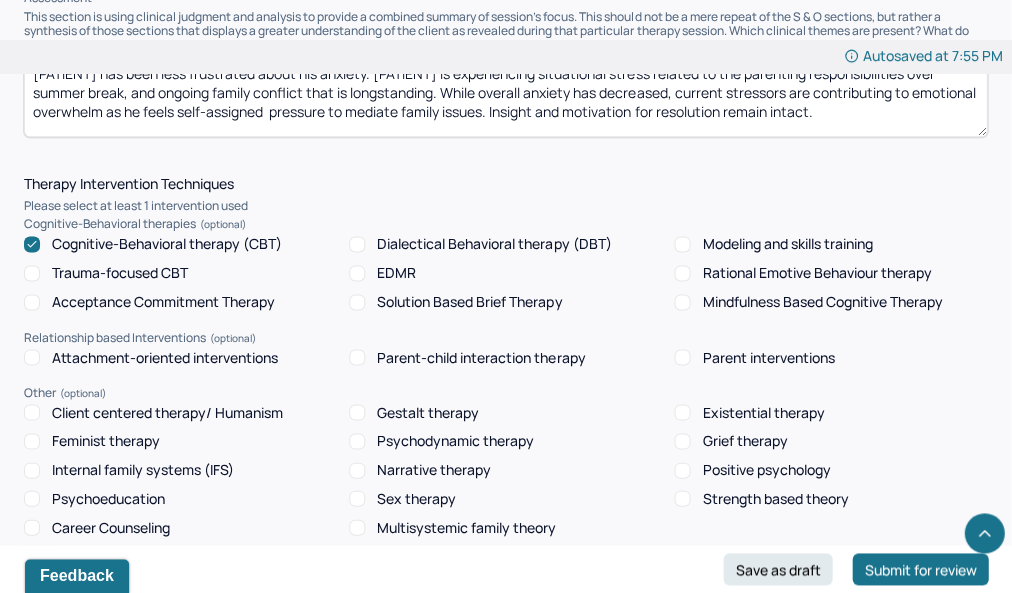 drag, startPoint x: 719, startPoint y: 131, endPoint x: 382, endPoint y: 125, distance: 337.0534 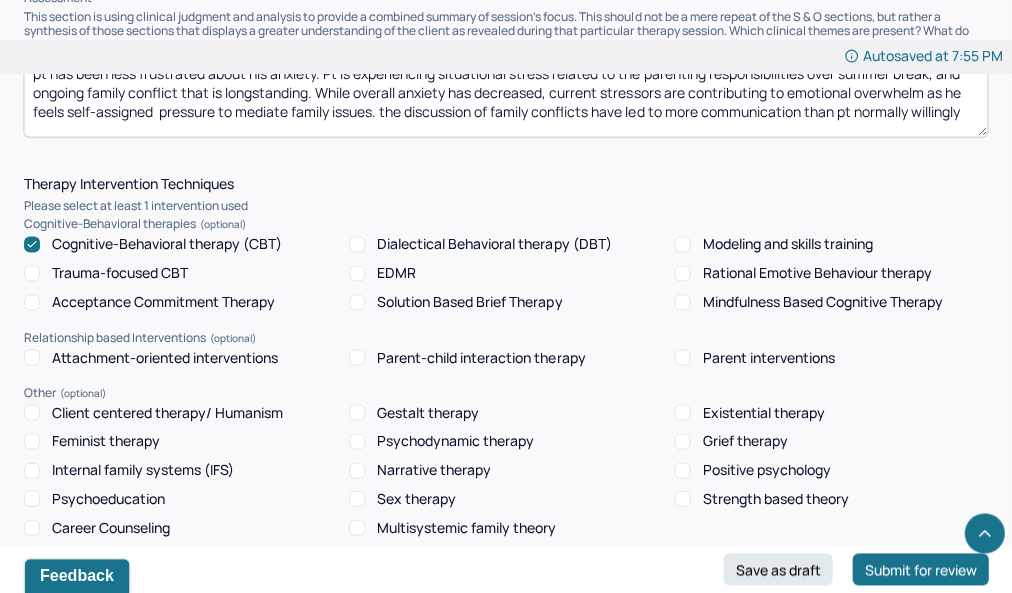 scroll, scrollTop: 0, scrollLeft: 0, axis: both 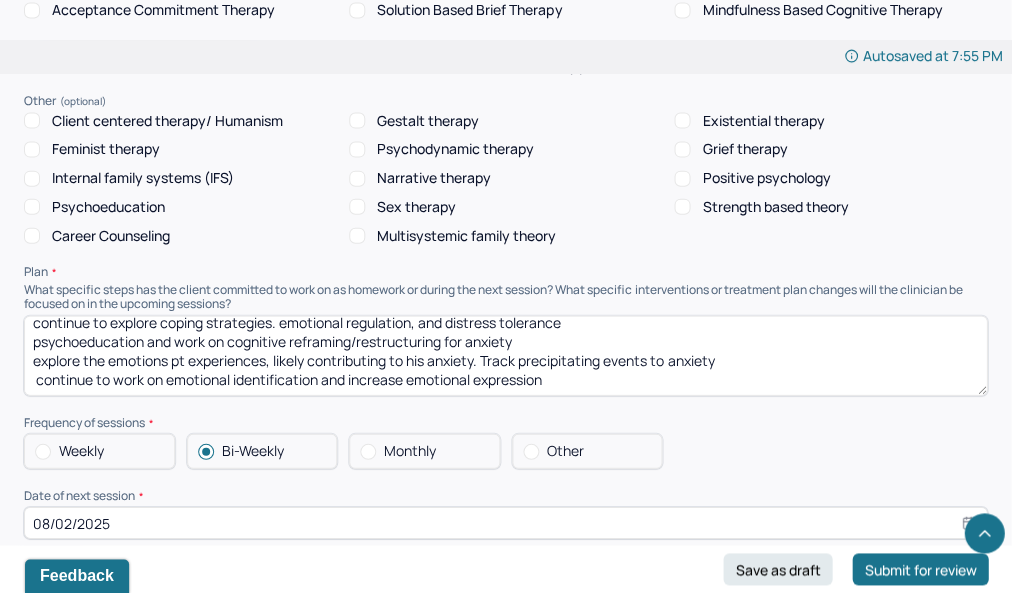 type on "pt has been less frustrated about his anxiety. Pt is experiencing situational stress related to the parenting responsibilities over summer break, and ongoing family conflict that is longstanding. While overall anxiety has decreased, current stressors are contributing to emotional overwhelm as he feels self-assigned pressure to mediate family issues. the discussion of family conflicts have led to more communication than pts norm." 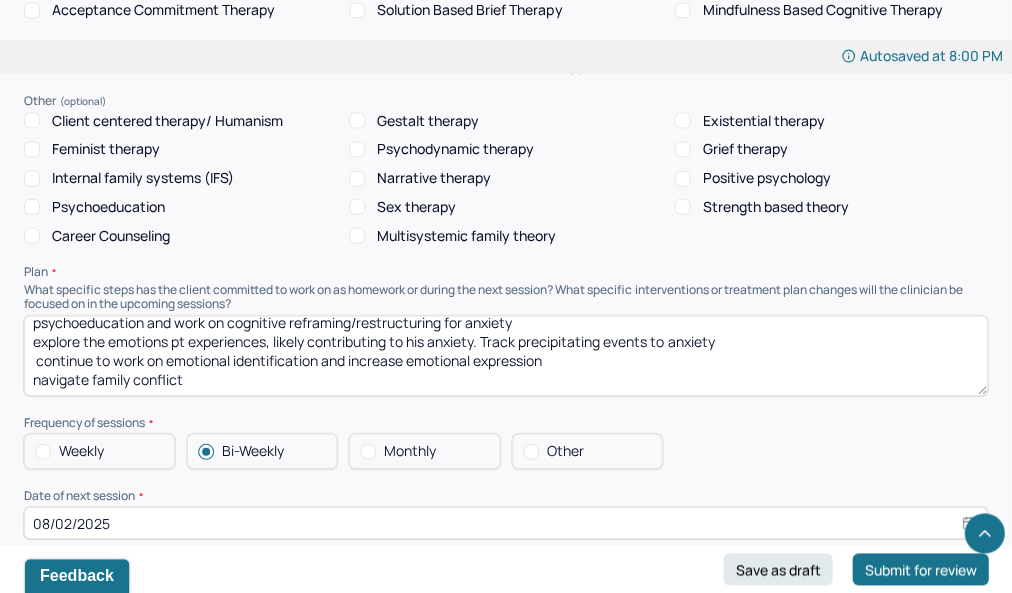scroll, scrollTop: 29, scrollLeft: 0, axis: vertical 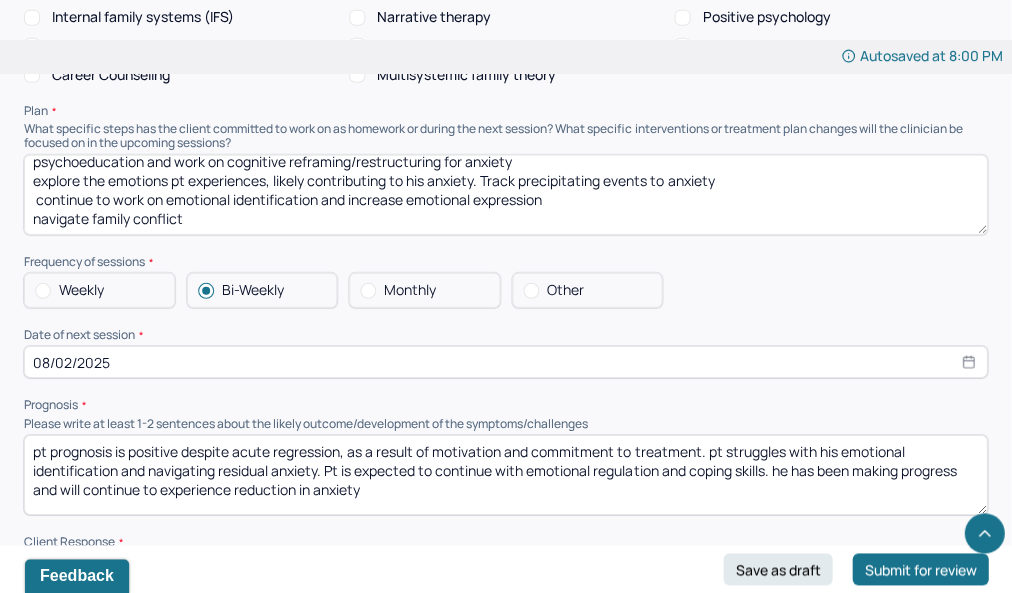 type on "continue to explore coping strategies. emotional regulation, and distress tolerance
psychoeducation and work on cognitive reframing/restructuring for anxiety
explore the emotions pt experiences, likely contributing to his anxiety. Track precipitating events to anxiety
continue to work on emotional identification and increase emotional expression
navigate family conflict" 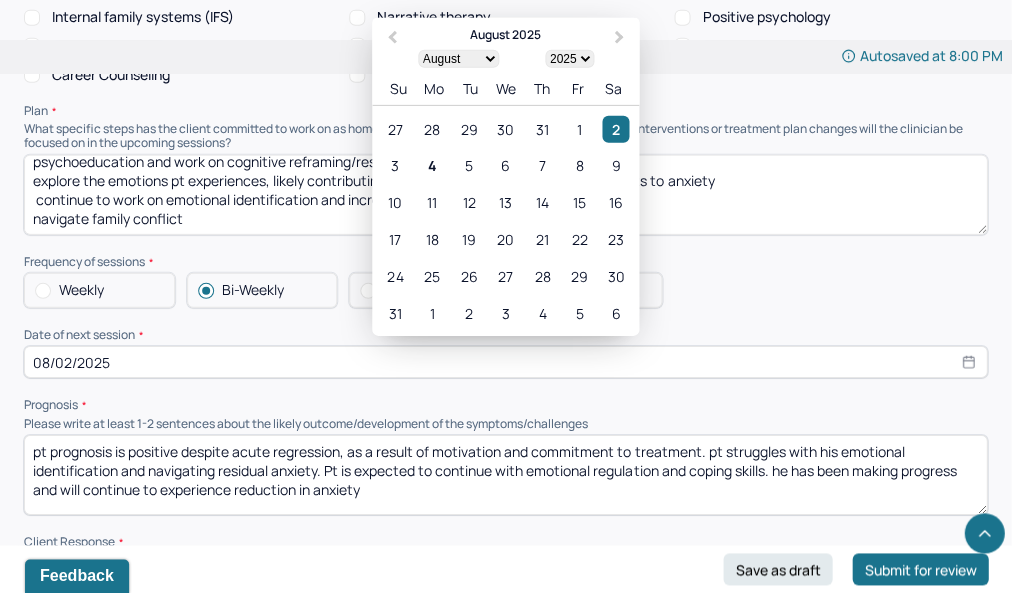 click on "08/02/2025" at bounding box center [505, 362] 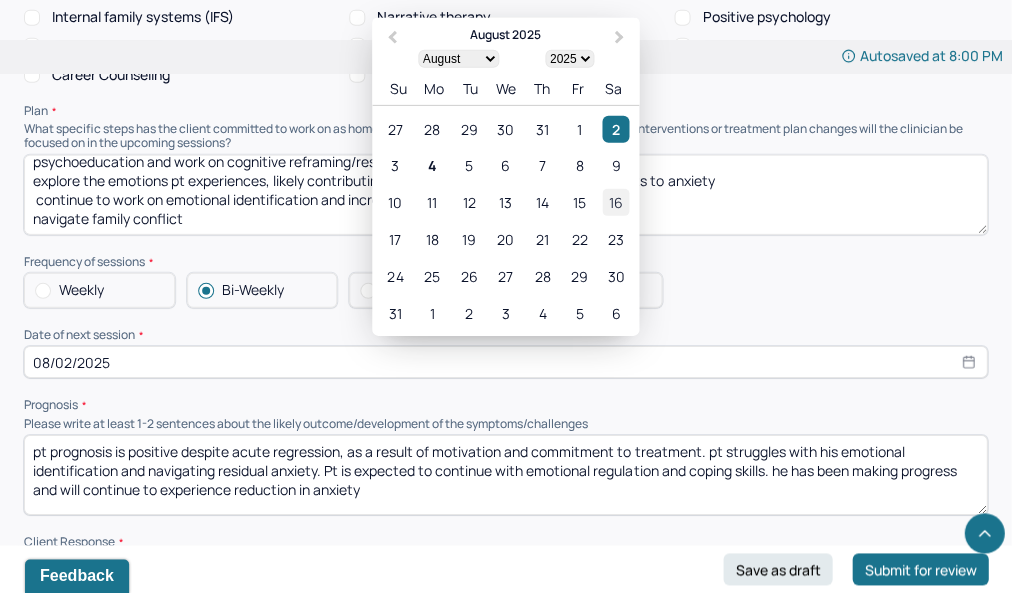 click on "16" at bounding box center (615, 203) 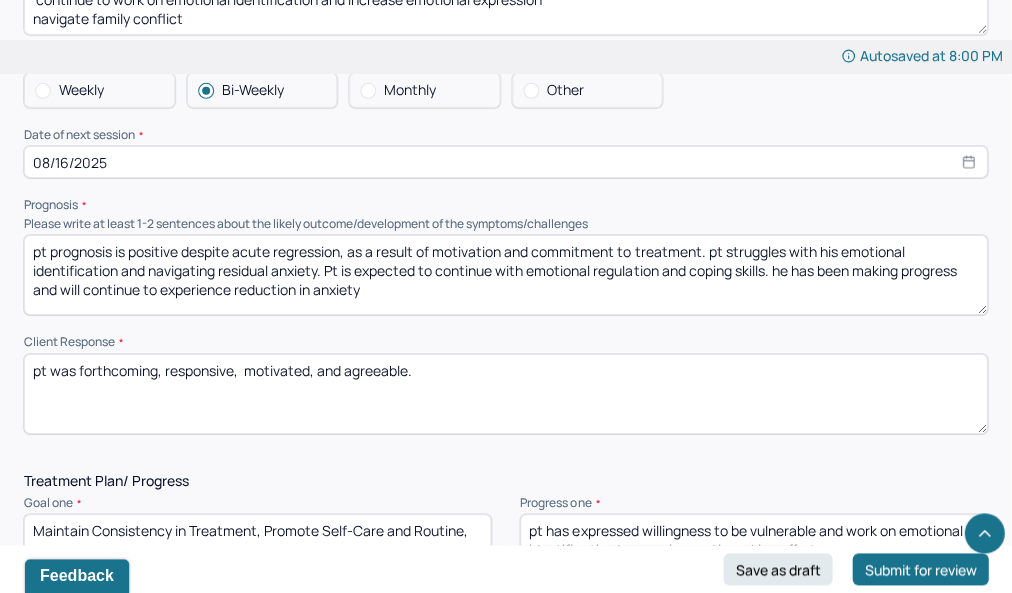 scroll, scrollTop: 2247, scrollLeft: 0, axis: vertical 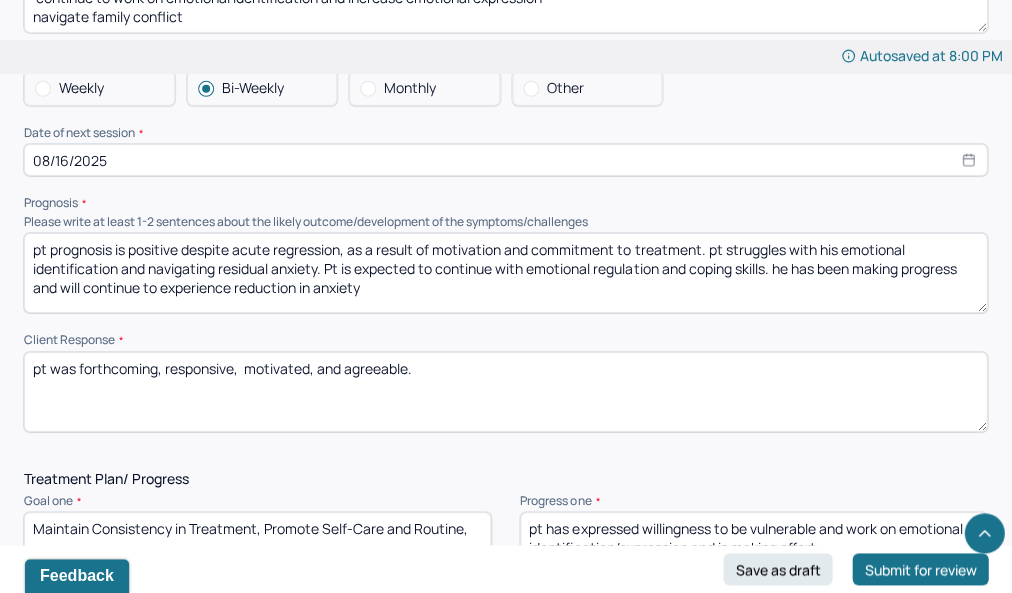 drag, startPoint x: 192, startPoint y: 256, endPoint x: 704, endPoint y: 259, distance: 512.0088 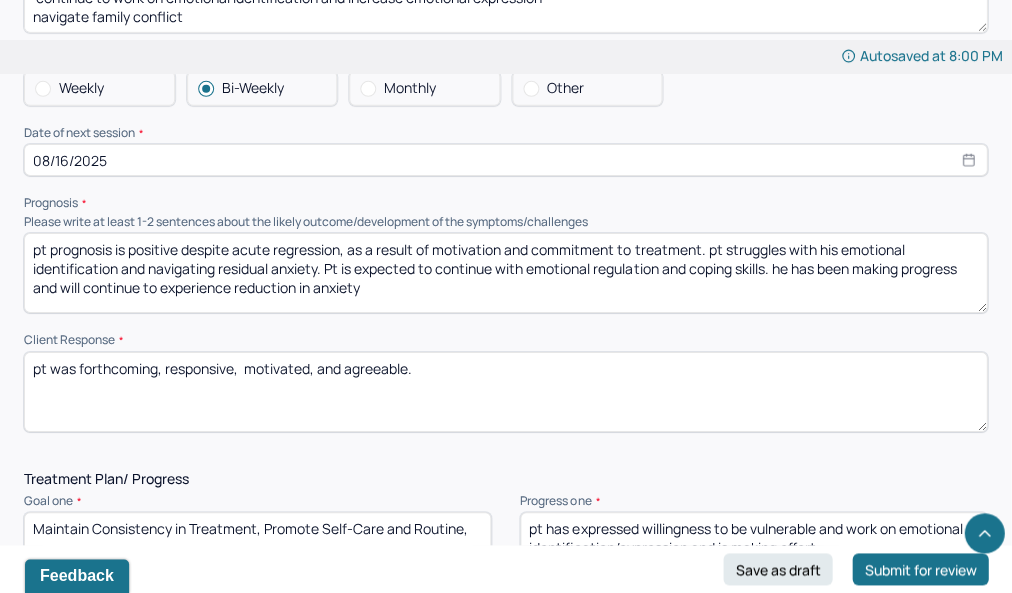 click on "pt prognosis is positive despite acute regression, as a result of motivation and commitment to treatment. pt struggles with his emotional identification and navigating residual anxiety. Pt is expected to continue with emotional regulation and coping skills. he has been making progress and will continue to experience reduction in anxiety" at bounding box center [505, 273] 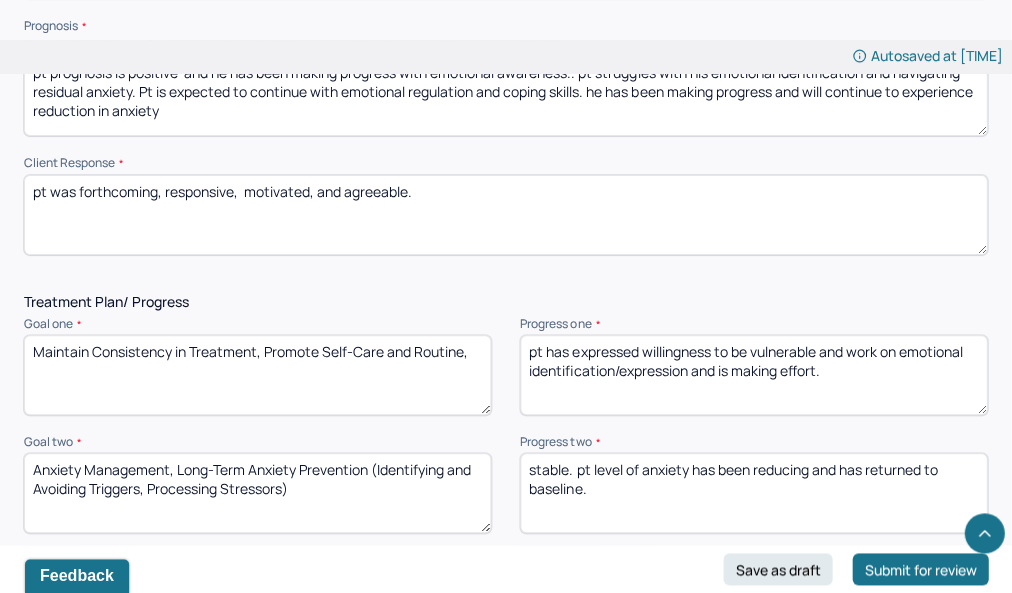 scroll, scrollTop: 2424, scrollLeft: 0, axis: vertical 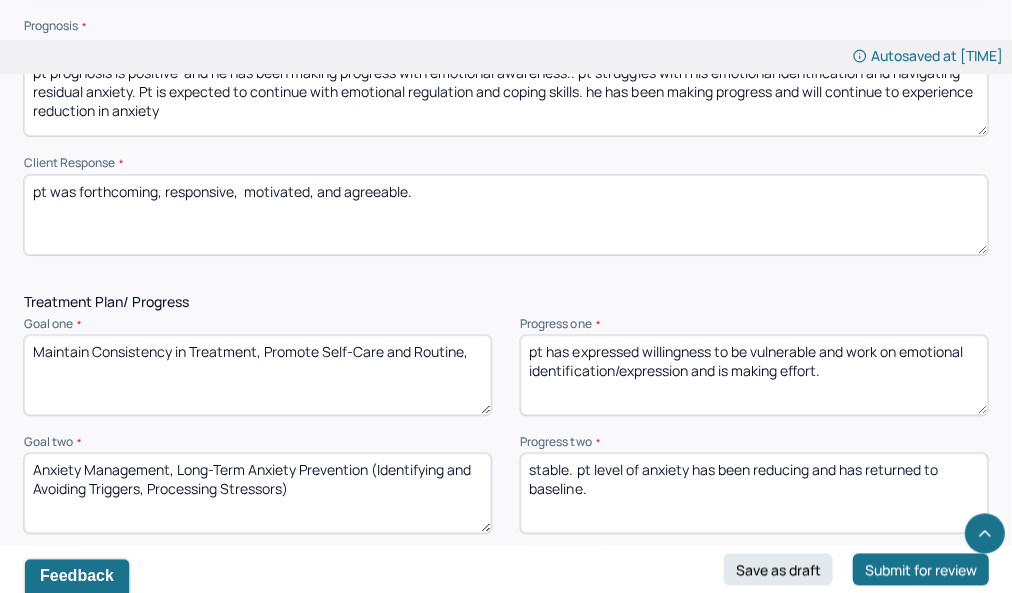 type on "pt prognosis is positive  and he has been making progress with emotional awareness.. pt struggles with his emotional identification and navigating residual anxiety. Pt is expected to continue with emotional regulation and coping skills. he has been making progress and will continue to experience reduction in anxiety" 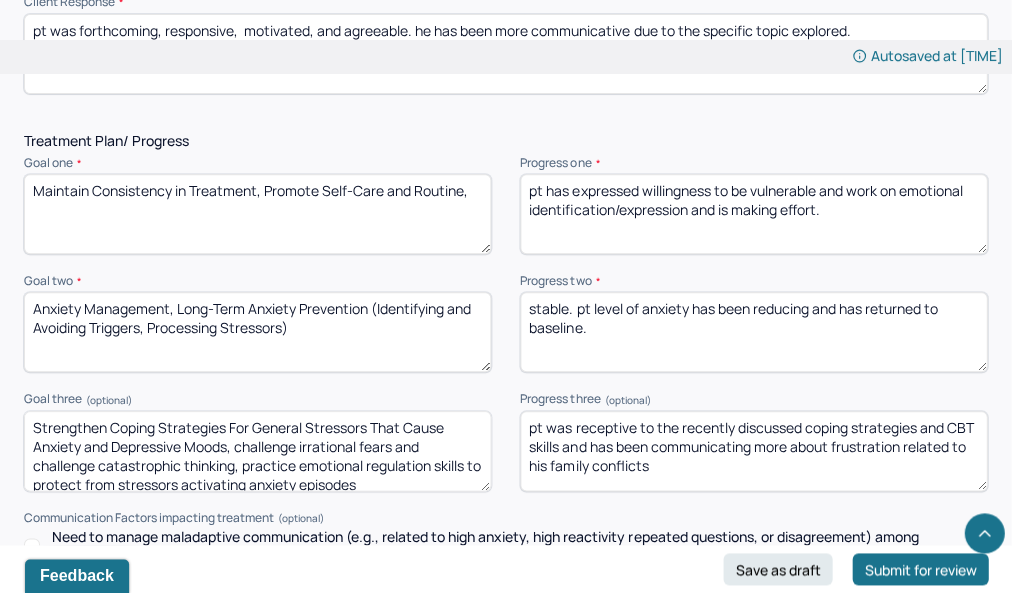 scroll, scrollTop: 2586, scrollLeft: 0, axis: vertical 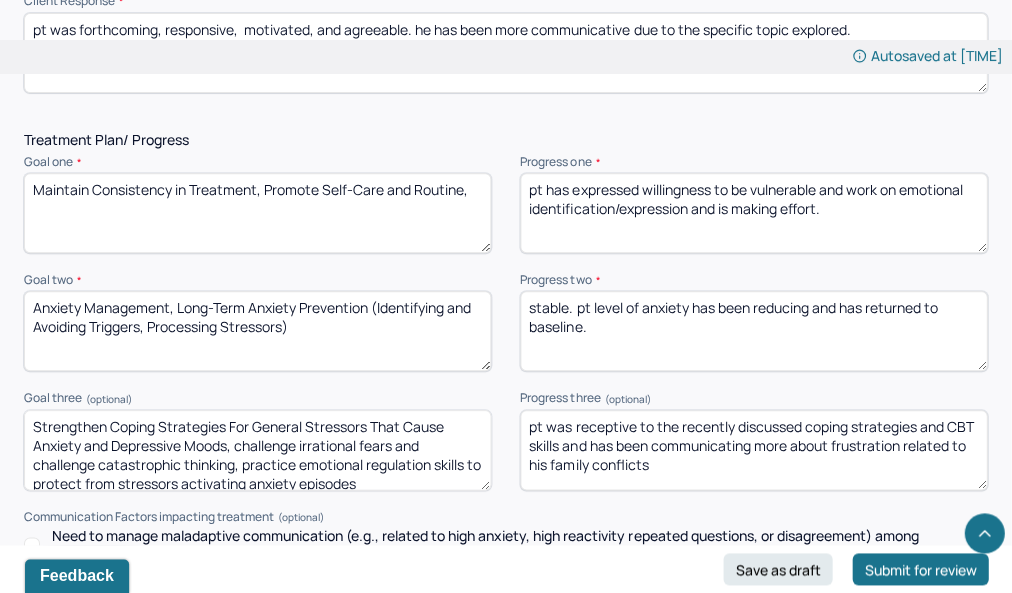 type on "pt was forthcoming, responsive,  motivated, and agreeable. he has been more communicative due to the specific topic explored." 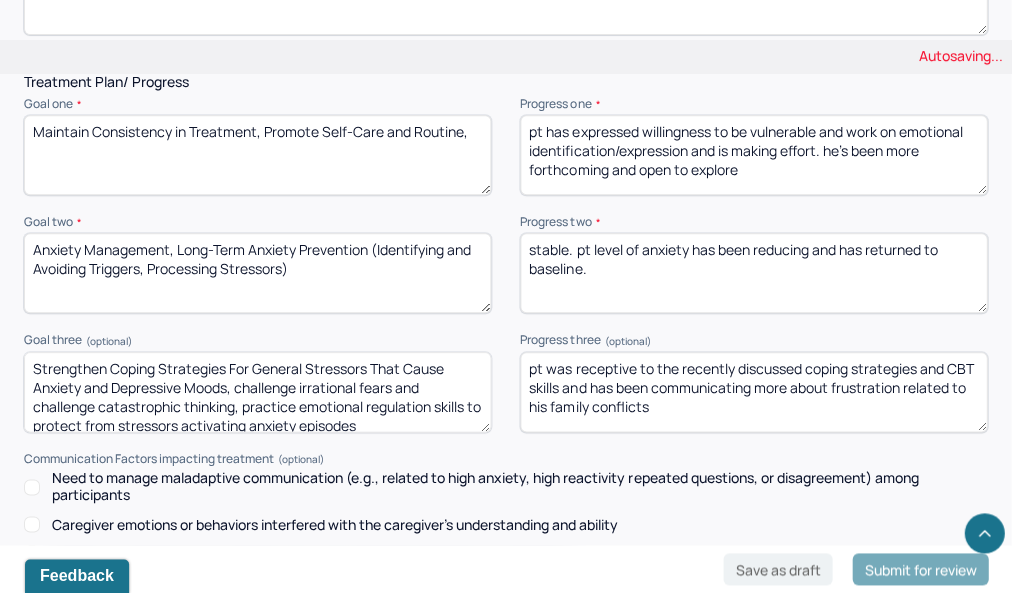 scroll, scrollTop: 2650, scrollLeft: 0, axis: vertical 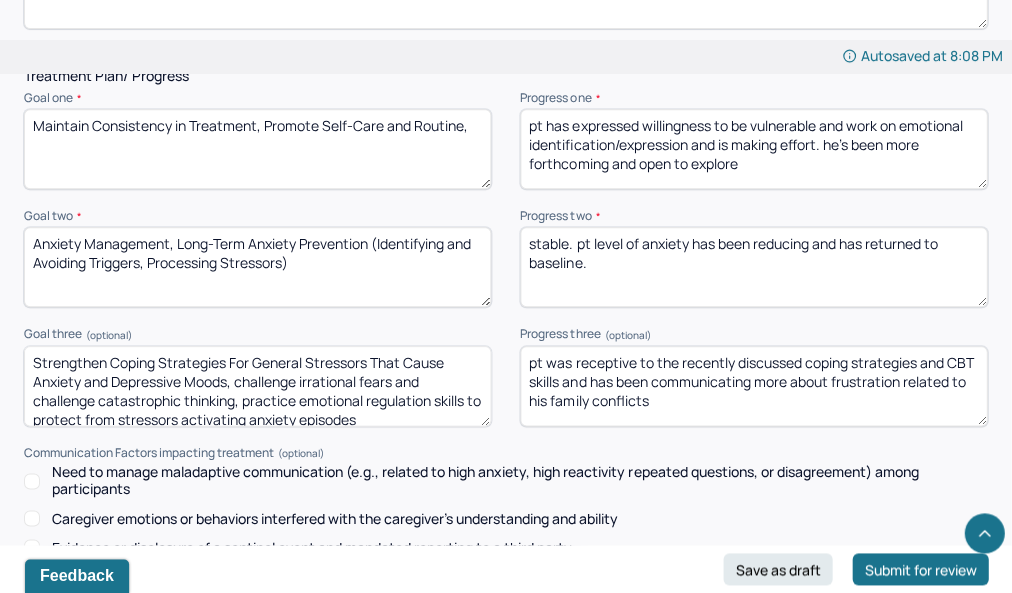 type on "pt has expressed willingness to be vulnerable and work on emotional identification/expression and is making effort. he's been more forthcoming and open to explore" 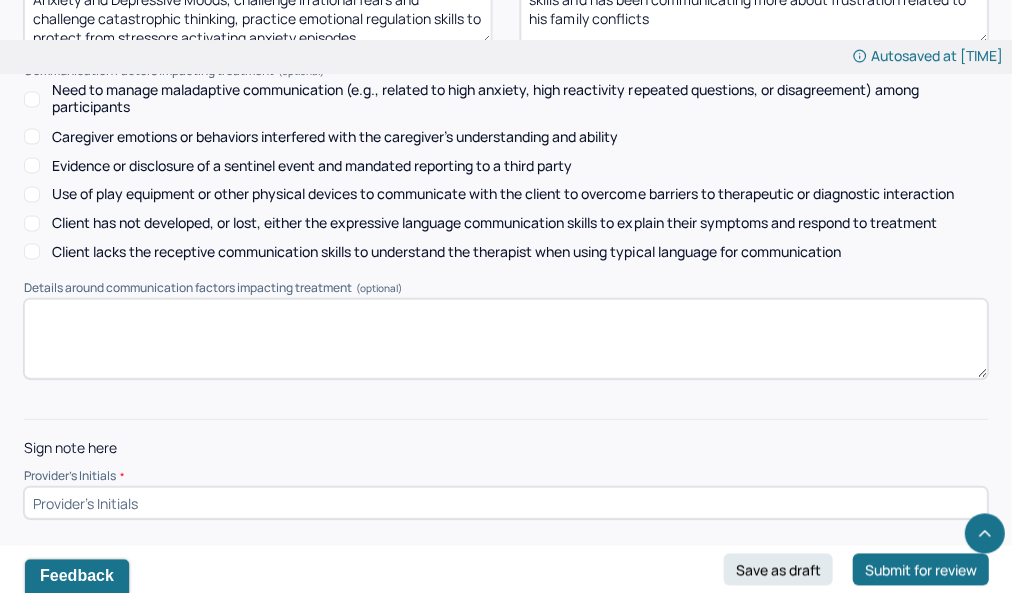 scroll, scrollTop: 3032, scrollLeft: 0, axis: vertical 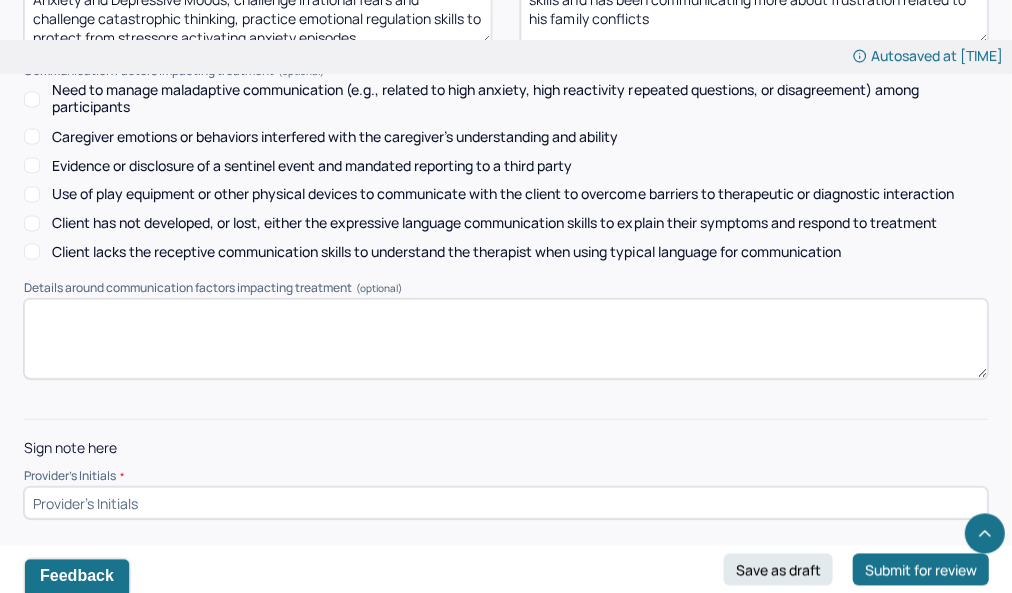 type on "pt level of anxiety has been reducing and has returned to baseline." 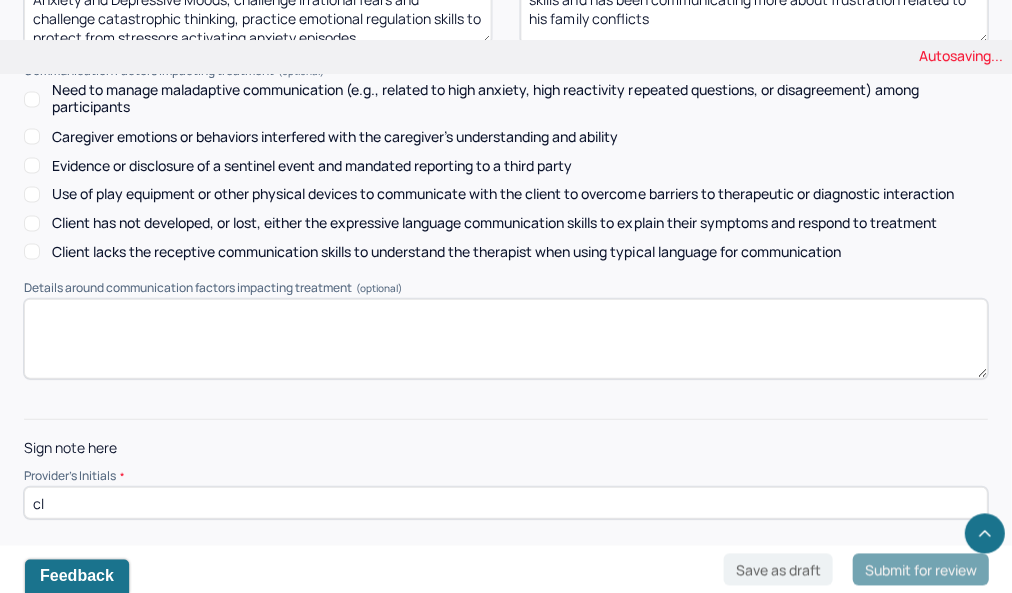 type on "cl" 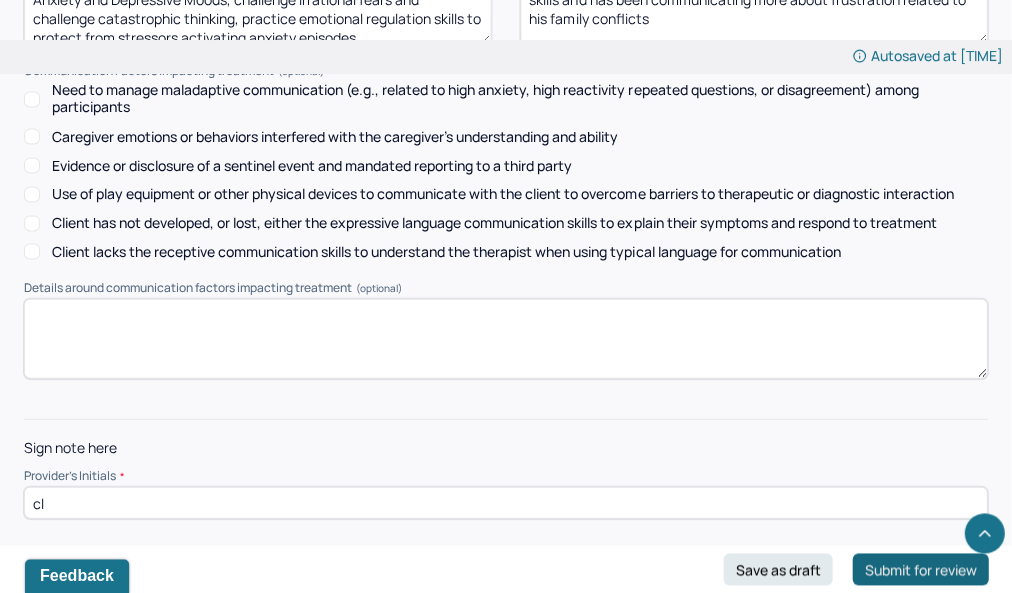 click on "Submit for review" at bounding box center (920, 569) 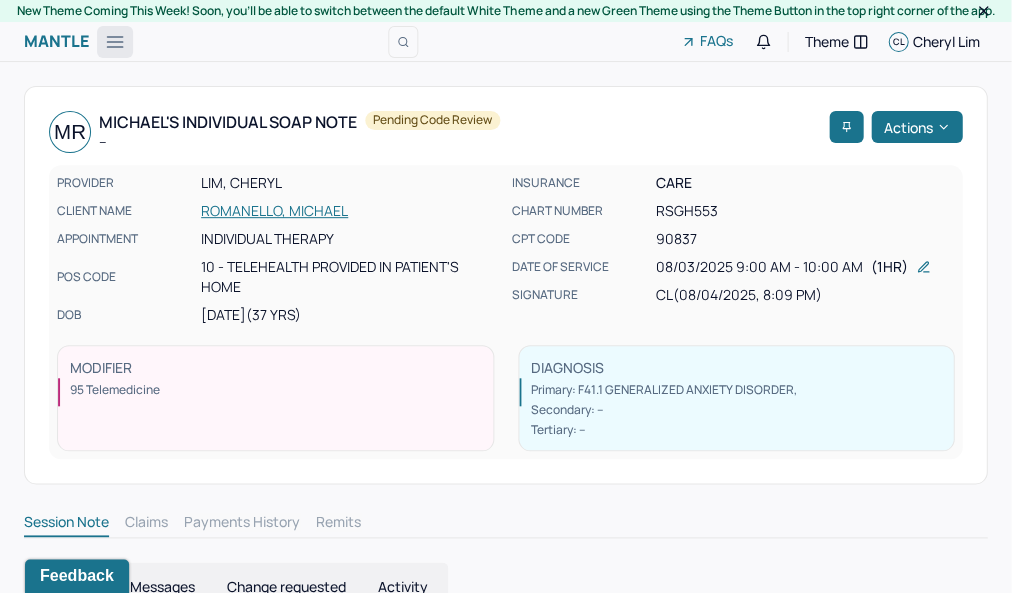 scroll, scrollTop: 0, scrollLeft: 0, axis: both 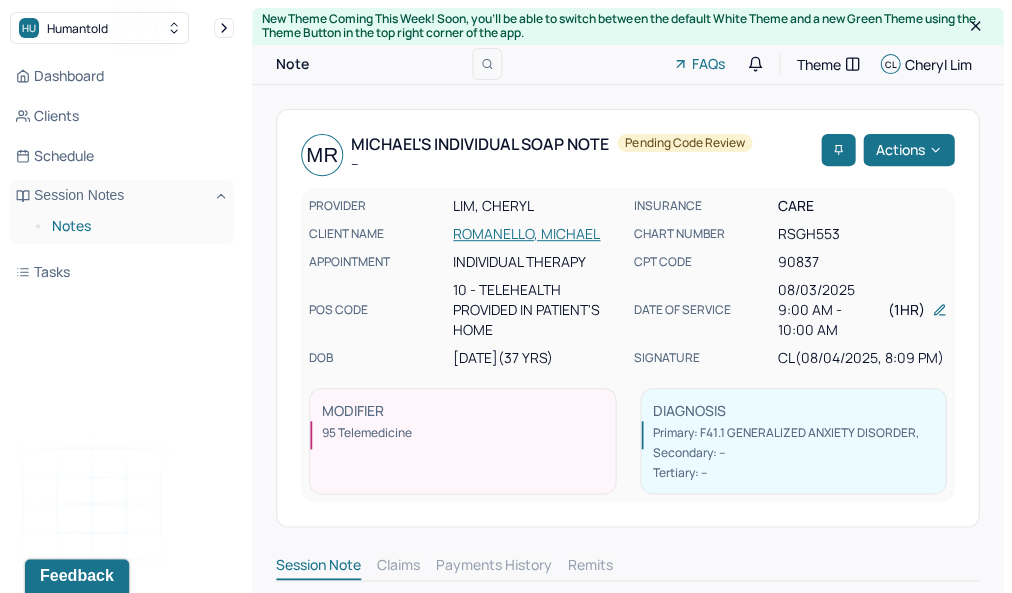 click on "Notes" at bounding box center [135, 226] 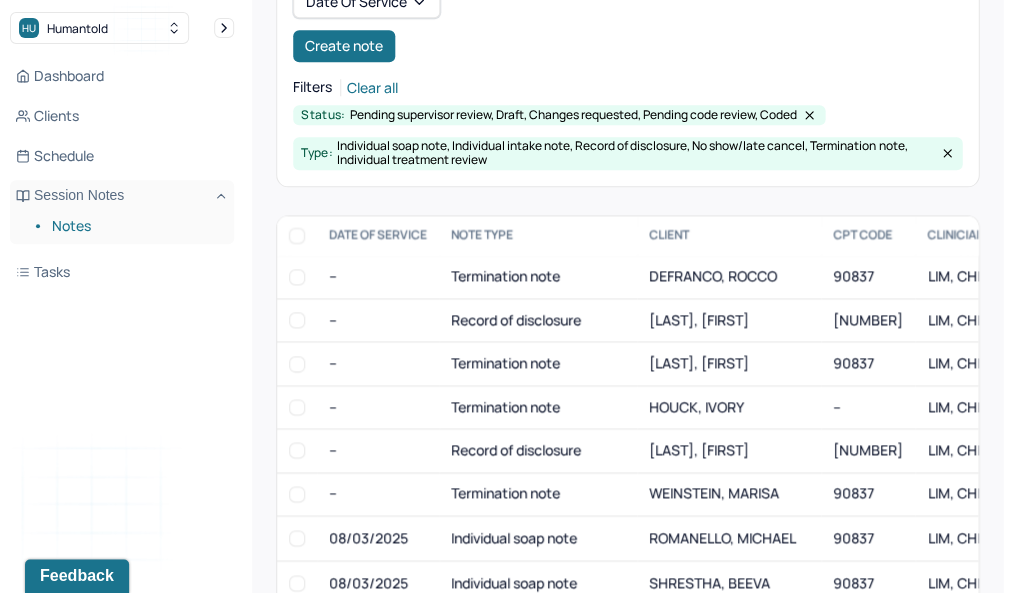 scroll, scrollTop: 282, scrollLeft: 0, axis: vertical 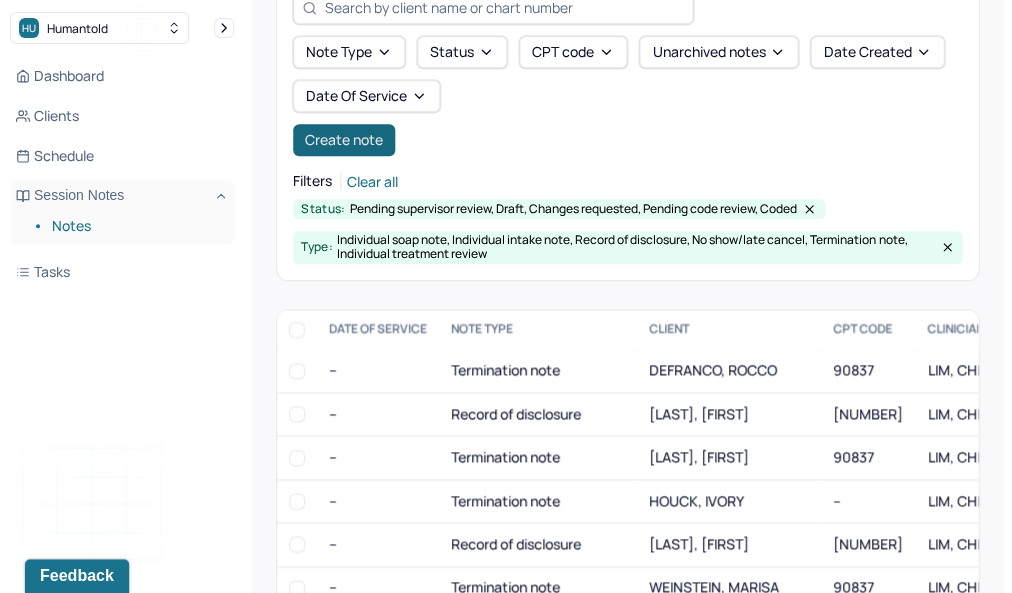 click on "Create note" at bounding box center (344, 140) 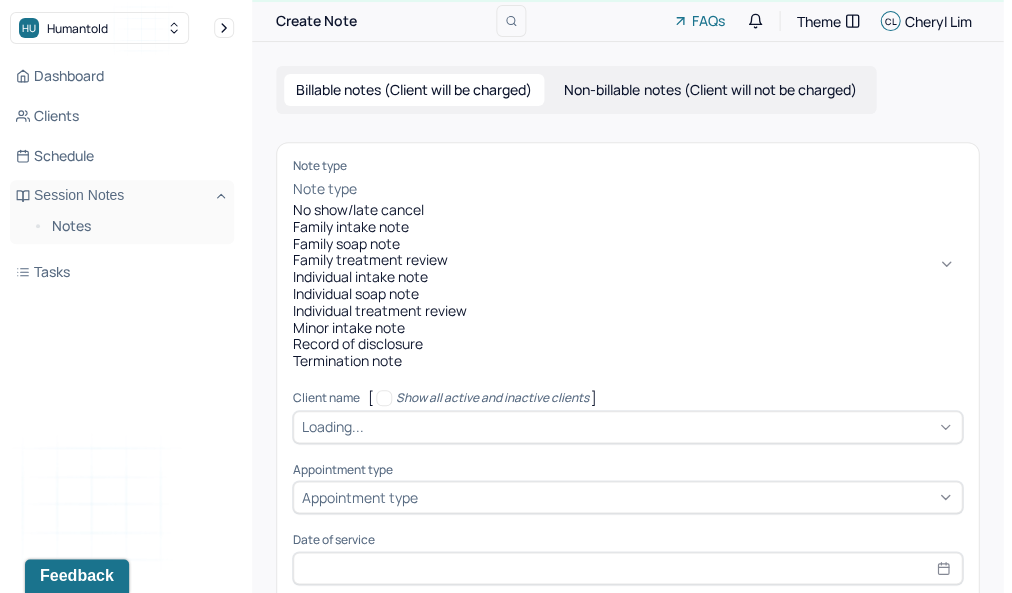click at bounding box center [364, 189] 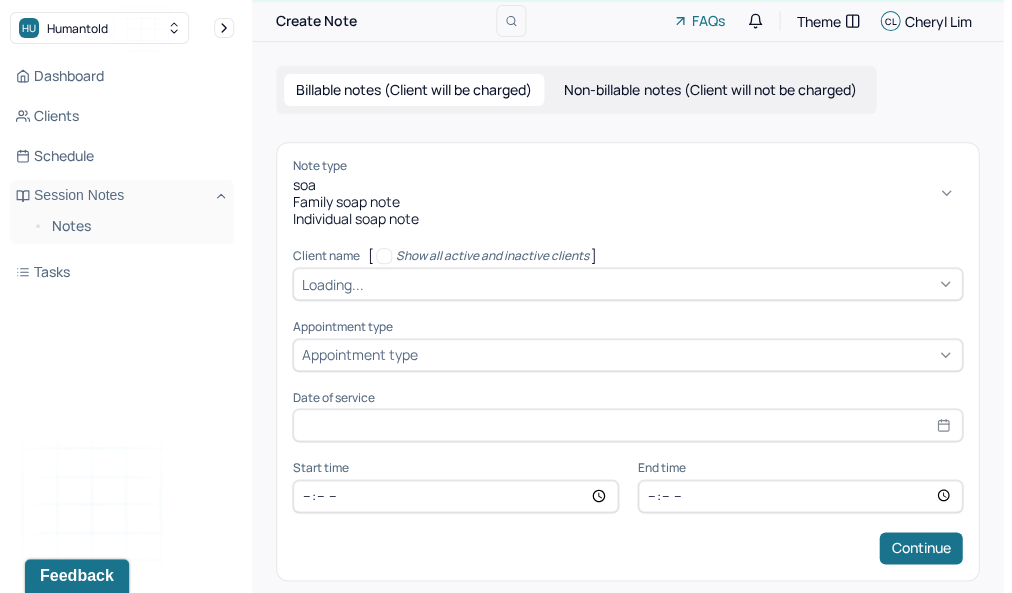 type on "soap" 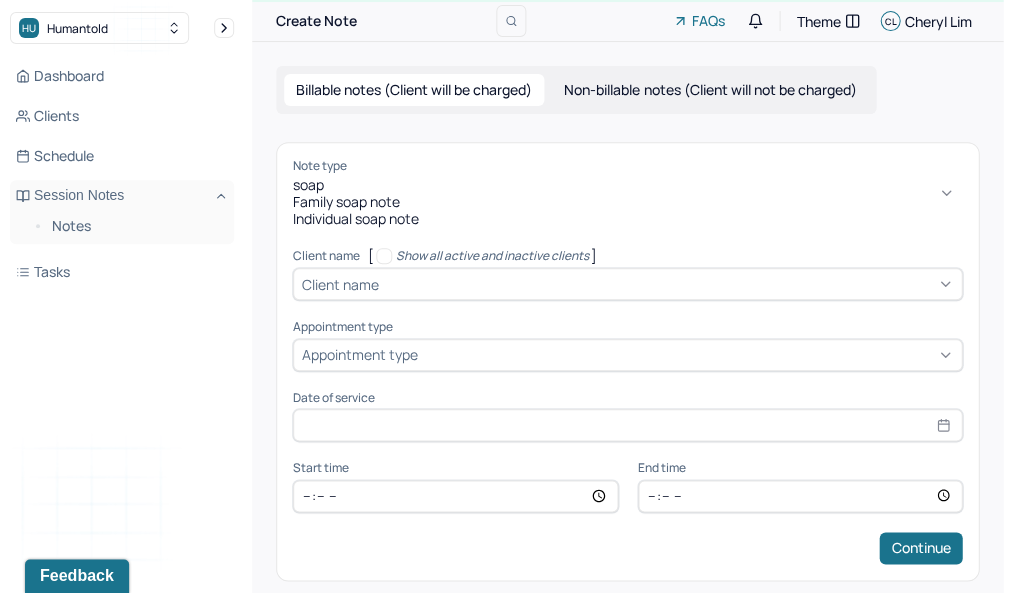 click on "Individual soap note" at bounding box center [627, 219] 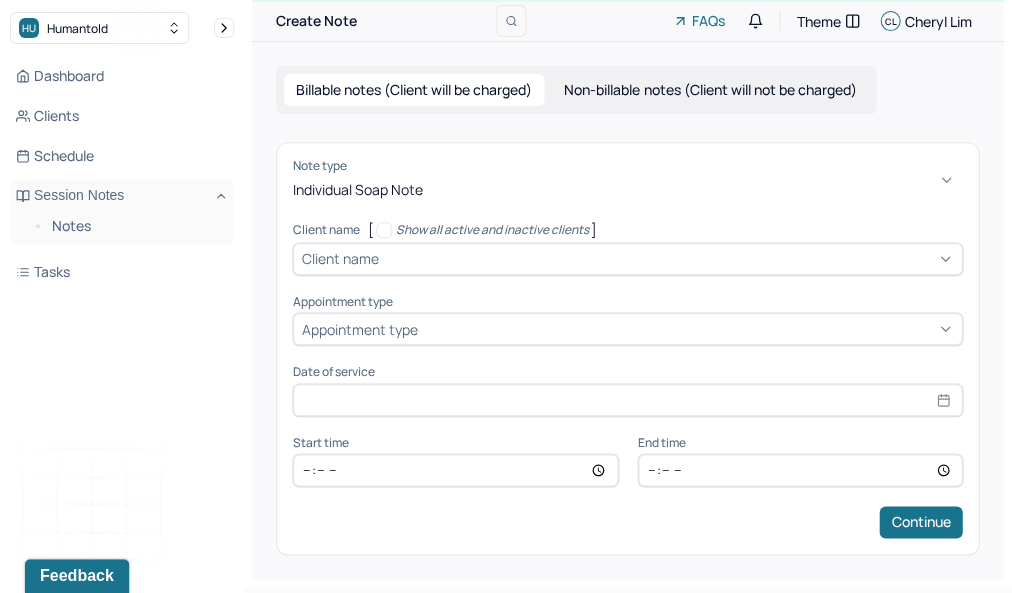 click at bounding box center [668, 258] 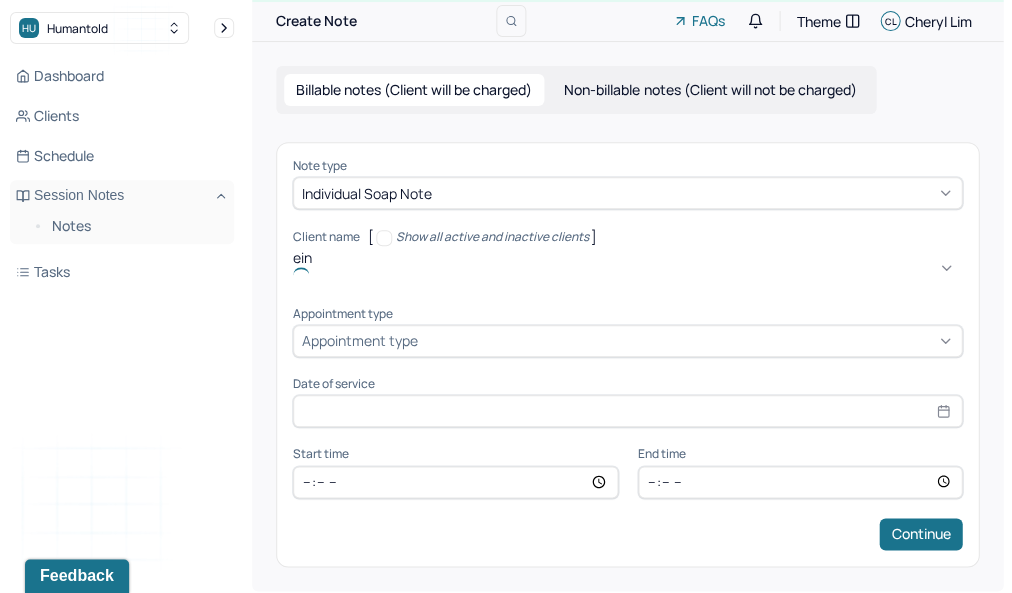 type on "eins" 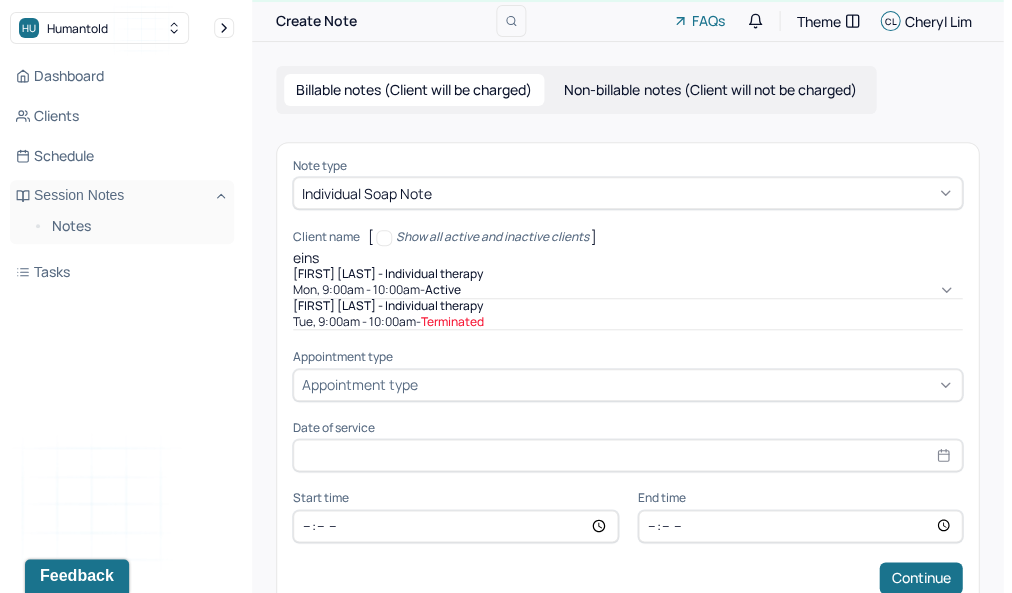 click on "active" at bounding box center [443, 290] 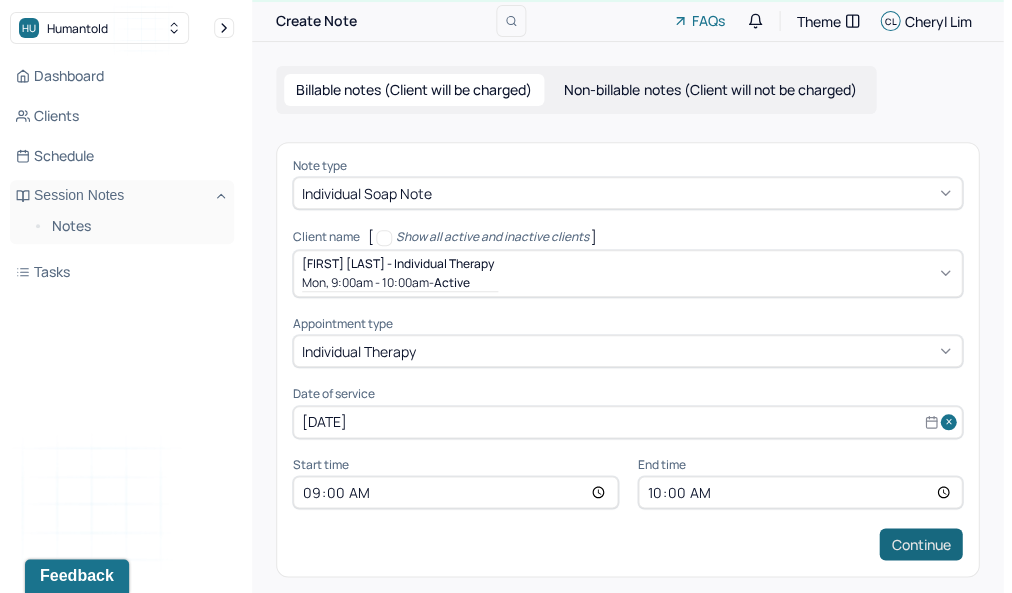 click on "Continue" at bounding box center [920, 544] 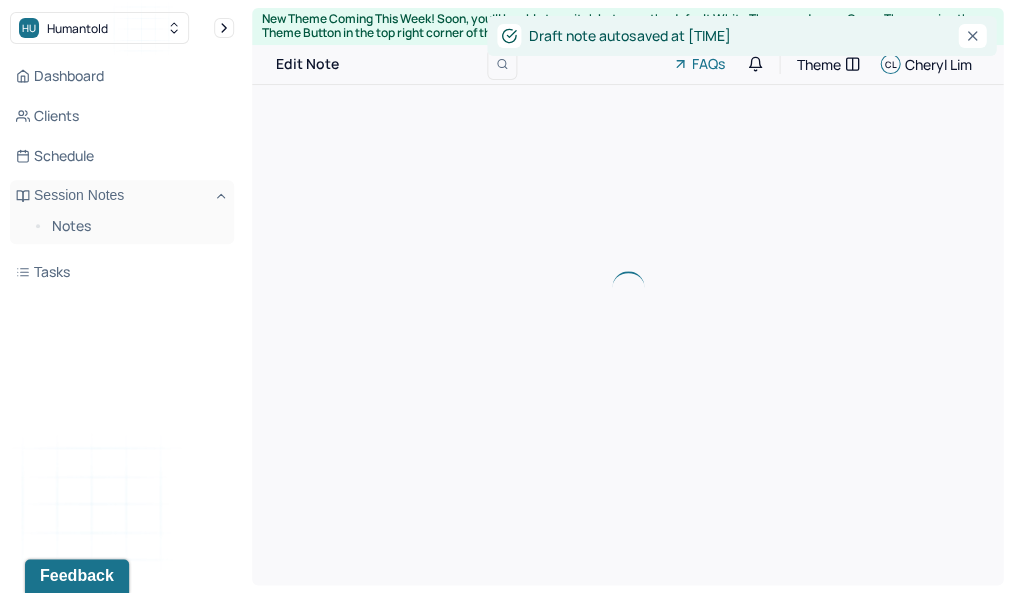 scroll, scrollTop: 0, scrollLeft: 0, axis: both 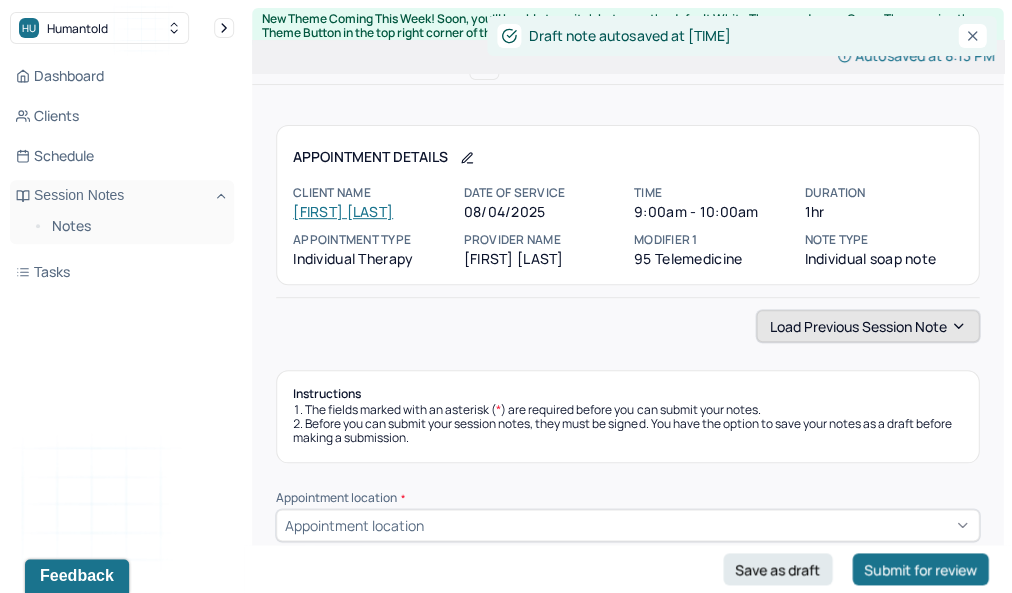 click on "Load previous session note" at bounding box center [867, 326] 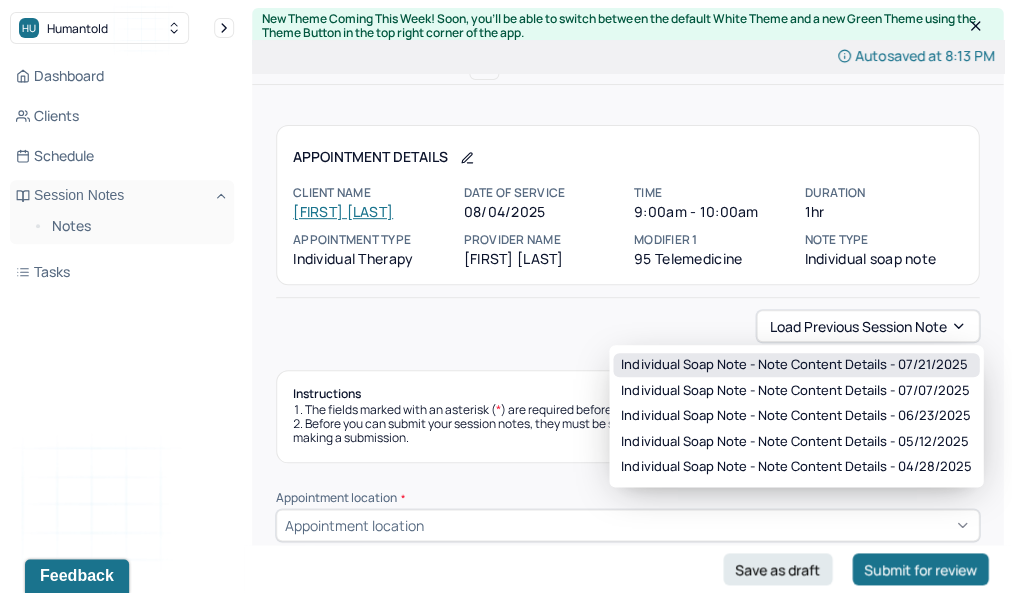 click on "Individual soap note   - Note content Details -   07/21/2025" at bounding box center (794, 365) 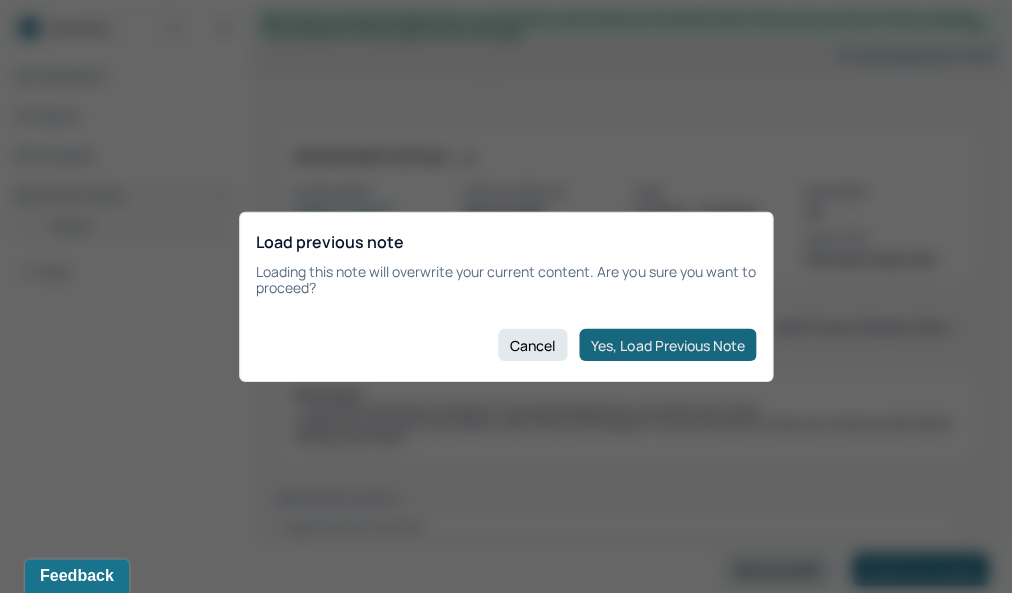 click on "Yes, Load Previous Note" at bounding box center (667, 345) 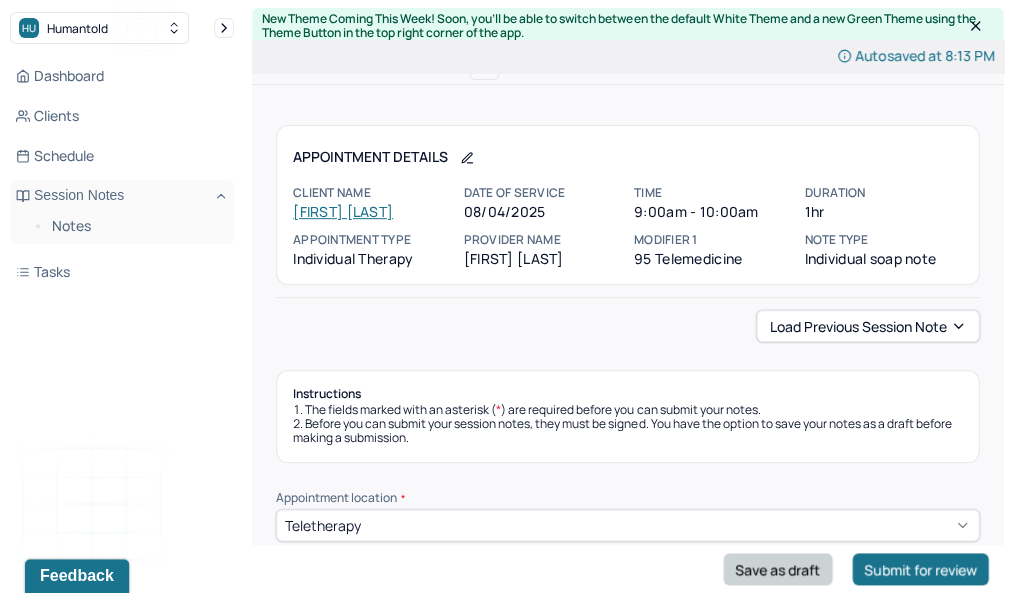 click on "Save as draft" at bounding box center (777, 569) 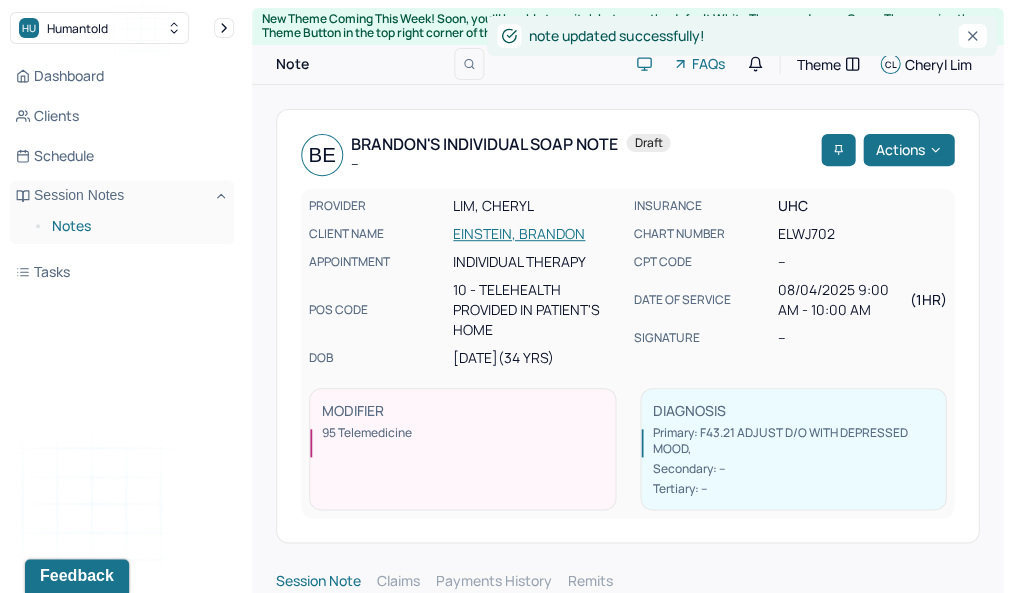 click on "Notes" at bounding box center [135, 226] 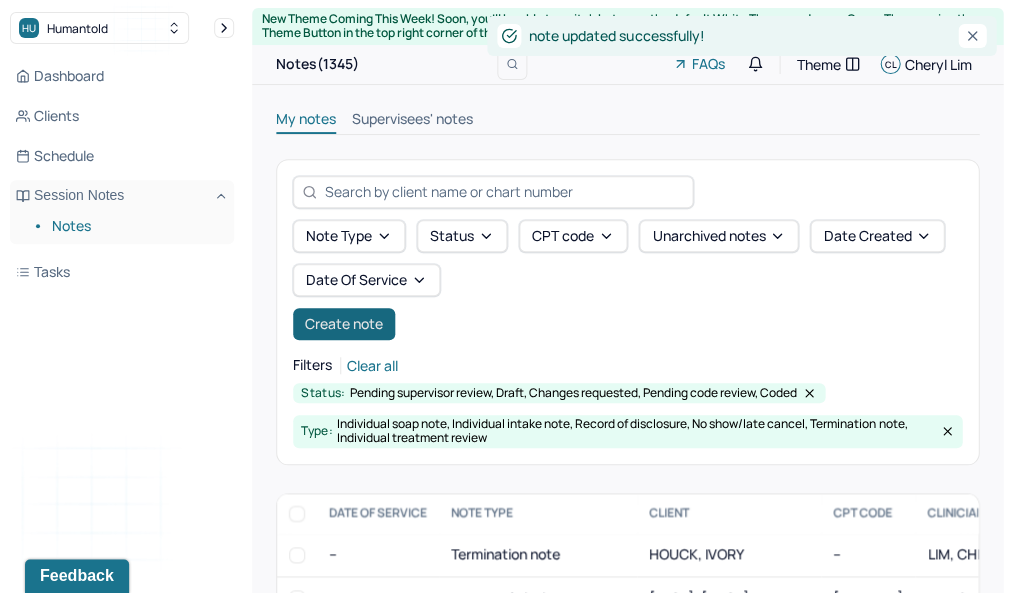 click on "Create note" at bounding box center (344, 324) 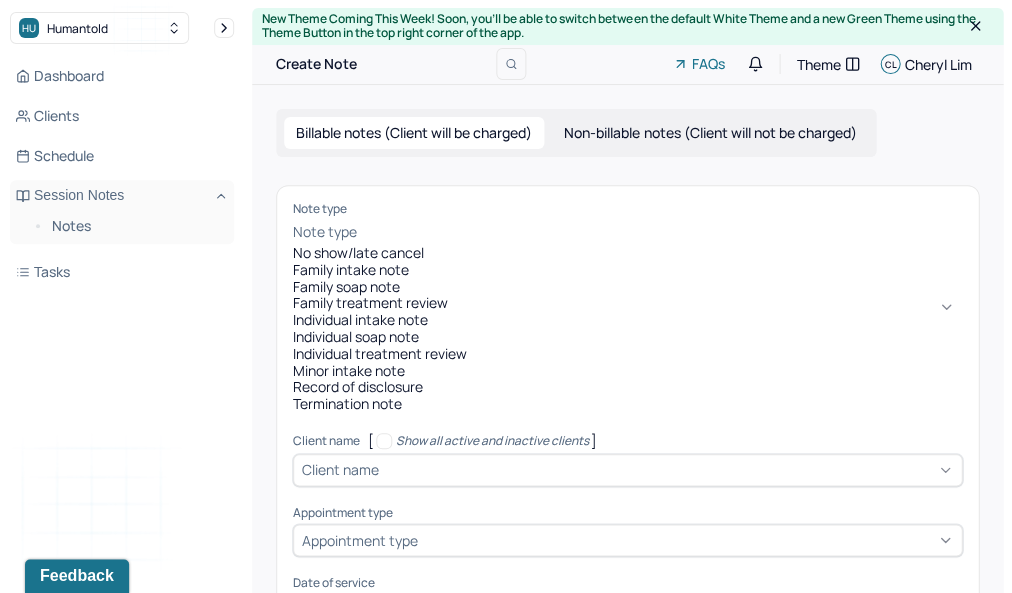 click at bounding box center (661, 232) 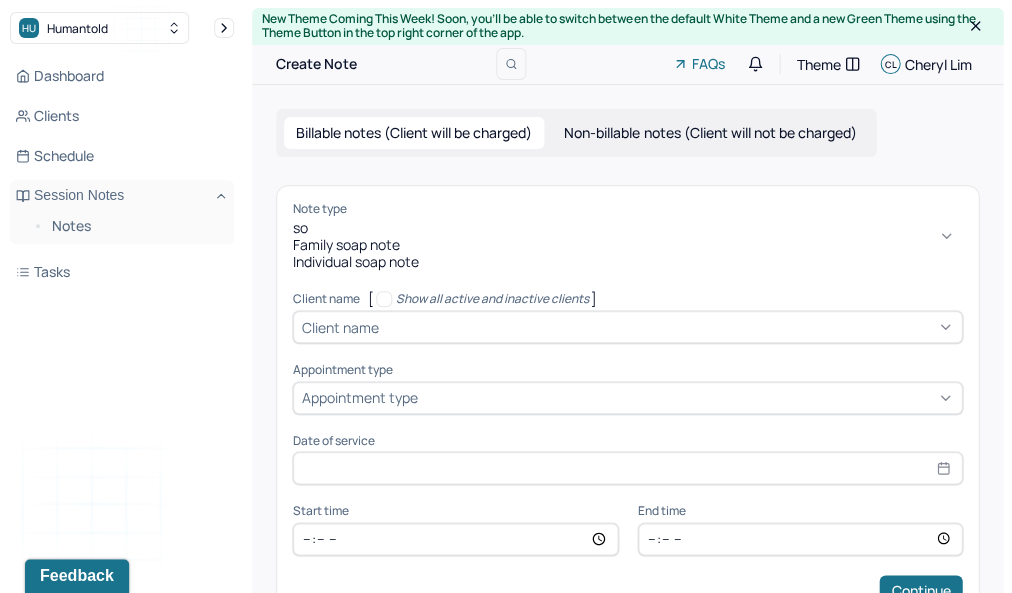 type on "soa" 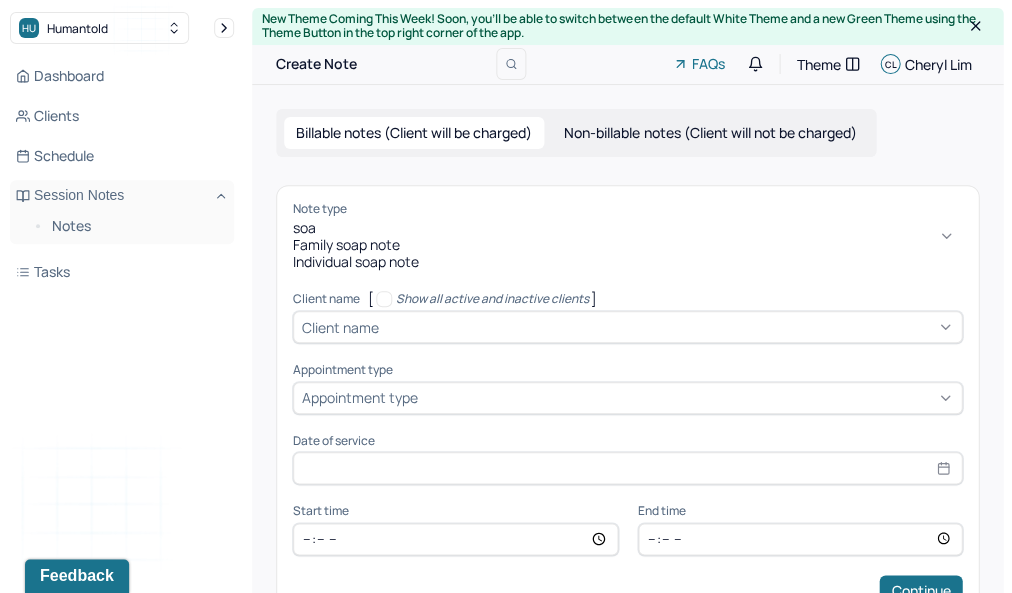 click on "Individual soap note" at bounding box center (627, 262) 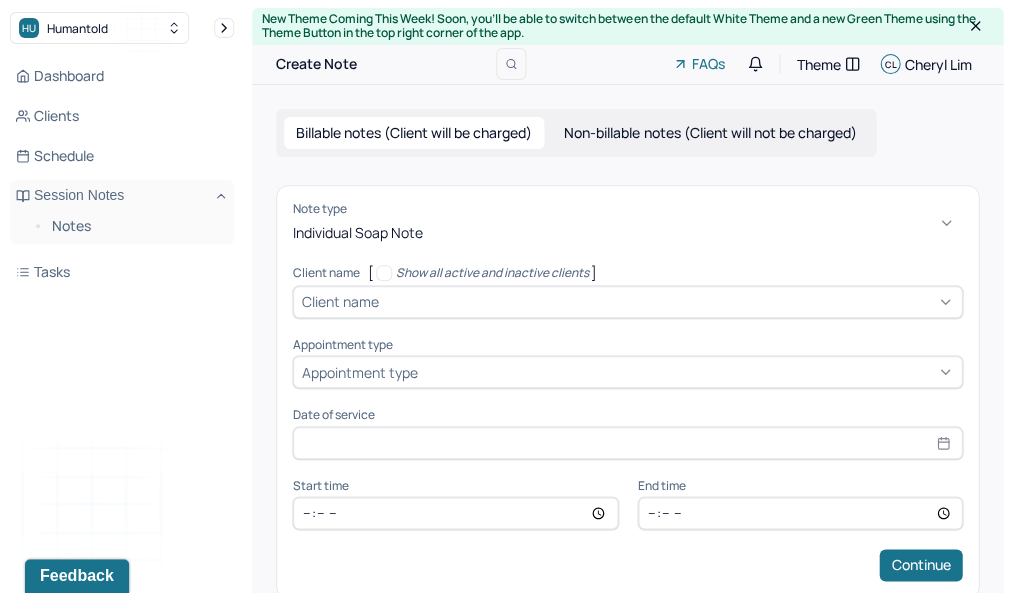 type 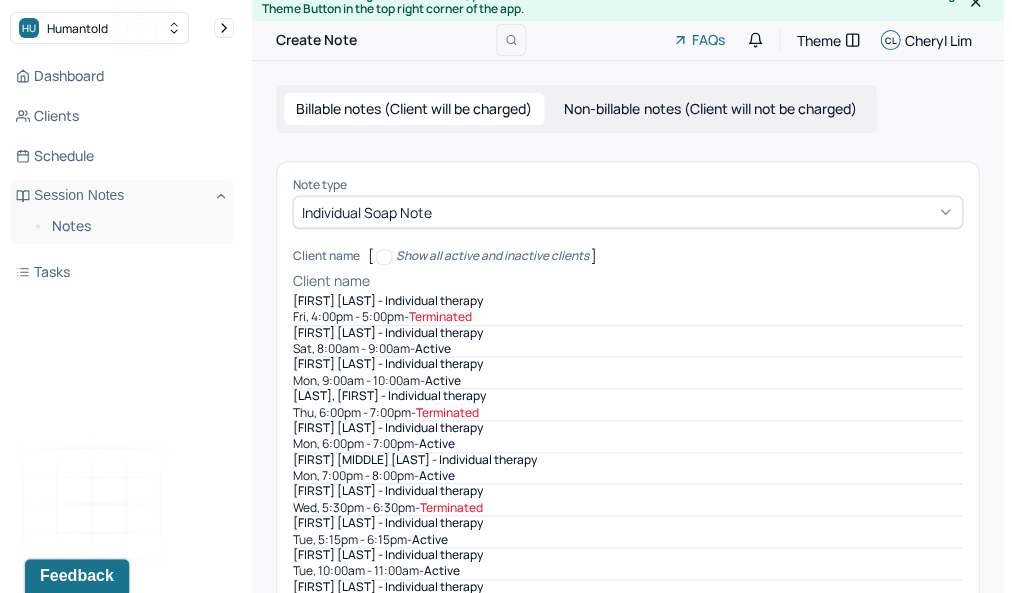 click on "Client name [FIRST] [LAST] - Individual therapy Fri, 4:00pm - 5:00pm - Terminated [FIRST] [LAST] - Individual therapy Sat, 8:00am - 9:00am - active [FIRST] [LAST] - Individual therapy Mon, 9:00am - 10:00am - active [LAST], [FIRST] - Individual therapy Thu, 6:00pm - 7:00pm - Terminated [FIRST] [LAST] - Individual therapy Mon, 6:00pm - 7:00pm - active [FIRST] [LAST] - Individual therapy Mon, 7:00pm - 8:00pm - active [FIRST] [LAST] - Individual therapy Wed, 5:30pm - 6:30pm - Terminated [FIRST] [LAST] - Individual therapy Tue, 5:15pm - 6:15pm - active [FIRST] [LAST] - Individual therapy Tue, 10:00am - 11:00am - active [FIRST] [LAST] - Individual therapy Sun, 7:00am - 8:00am - active [FIRST] [LAST] - Individual therapy Mon, 3:00pm - 4:00pm - Terminated Sun, 9:00am - 10:00am -" at bounding box center [627, 949] 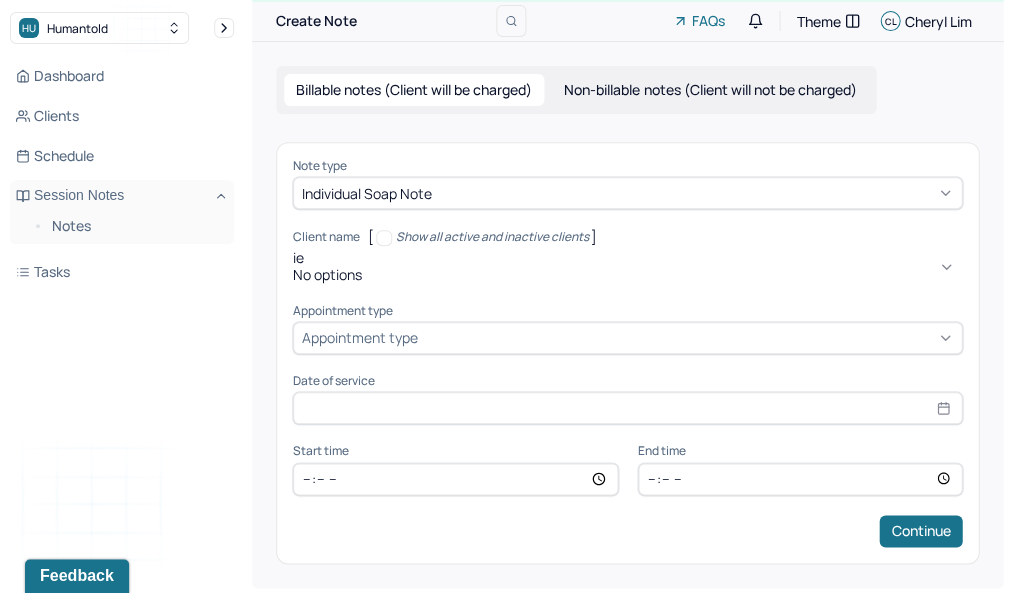type on "i" 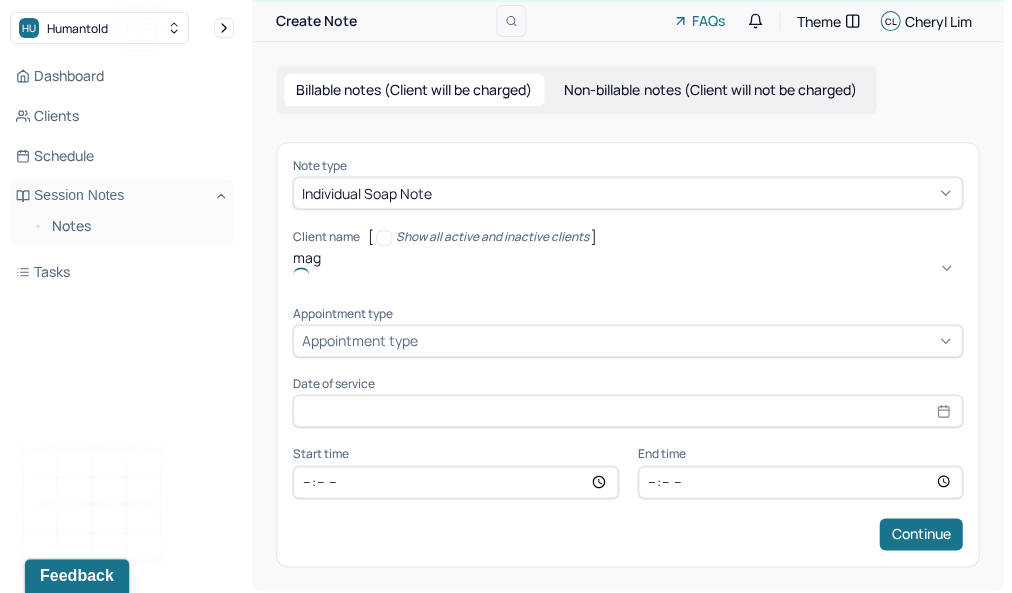 type on "magg" 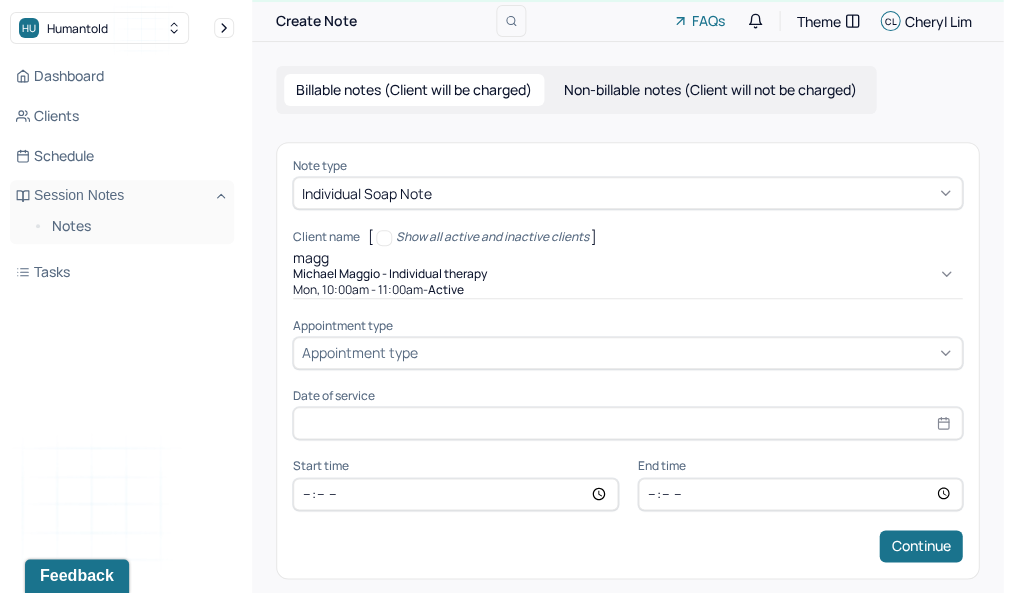 click on "[FIRST] [LAST] - Individual therapy [TIME] -  active" at bounding box center [627, 283] 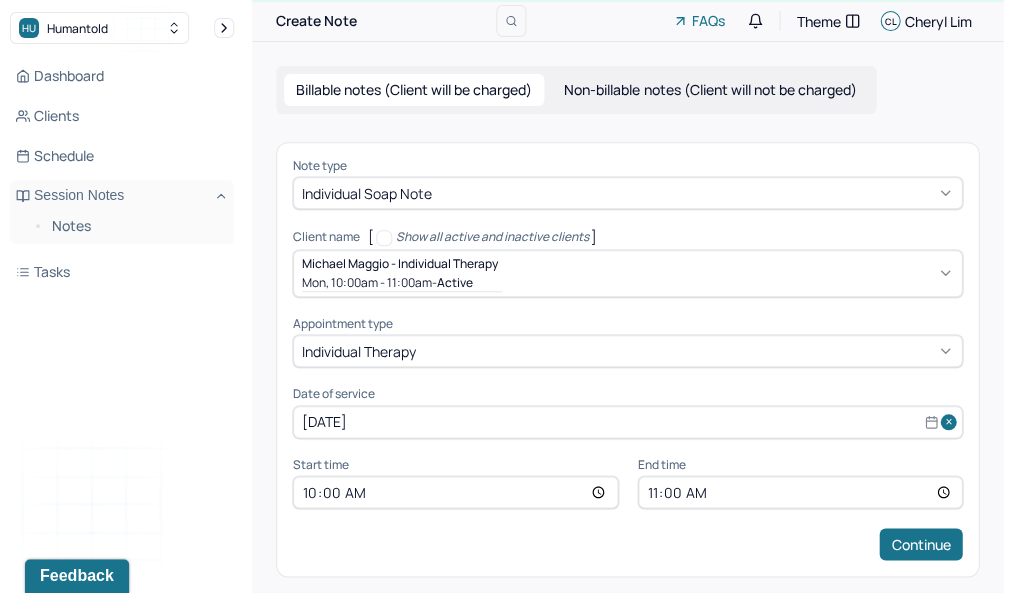 click on "11:00" at bounding box center [800, 492] 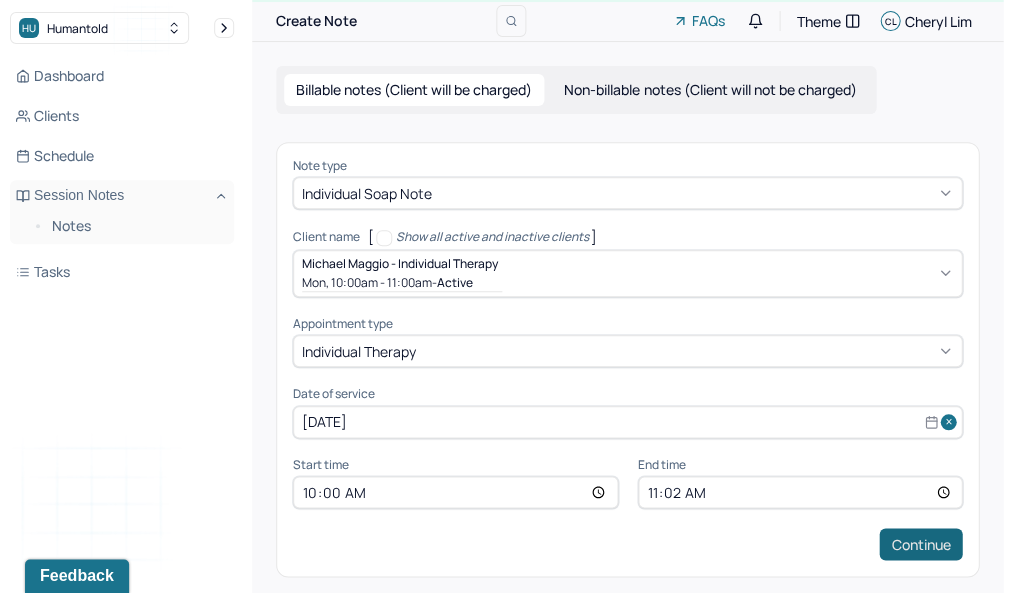 type on "11:02" 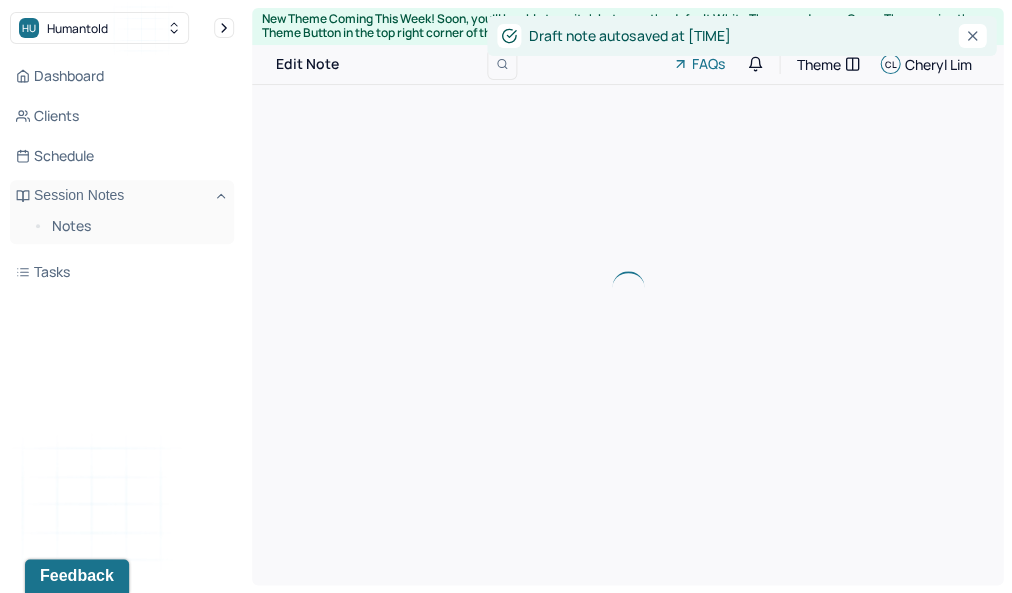 scroll, scrollTop: 0, scrollLeft: 0, axis: both 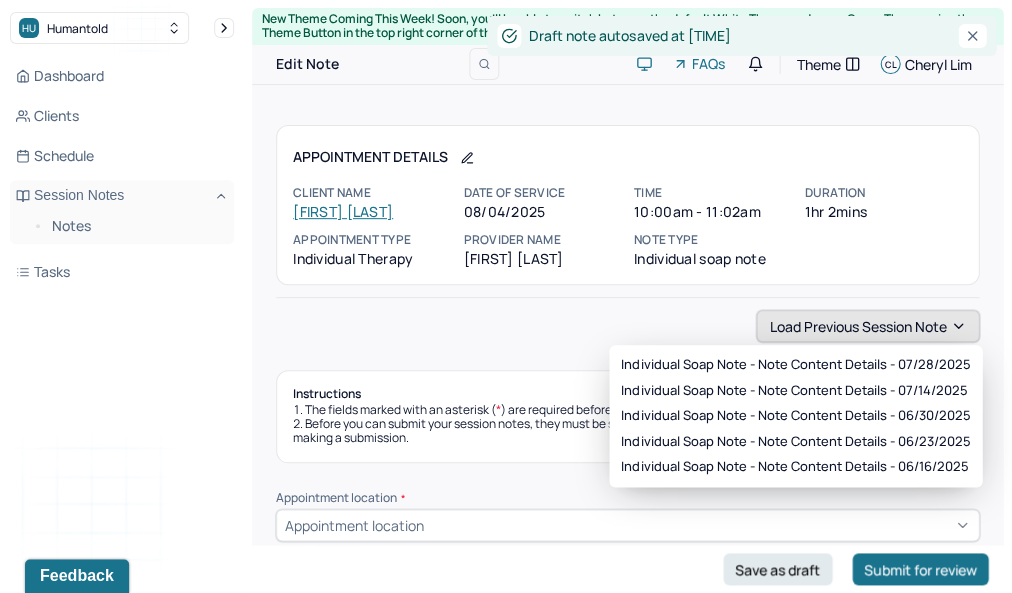 click on "Load previous session note" at bounding box center [867, 326] 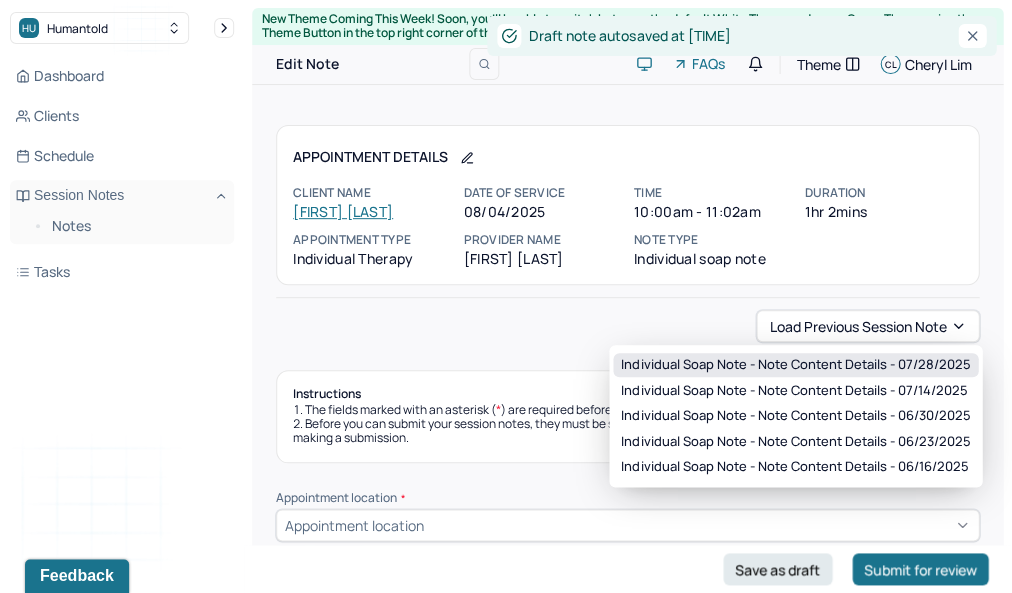 click on "Individual soap note   - Note content Details -   07/28/2025" at bounding box center (795, 365) 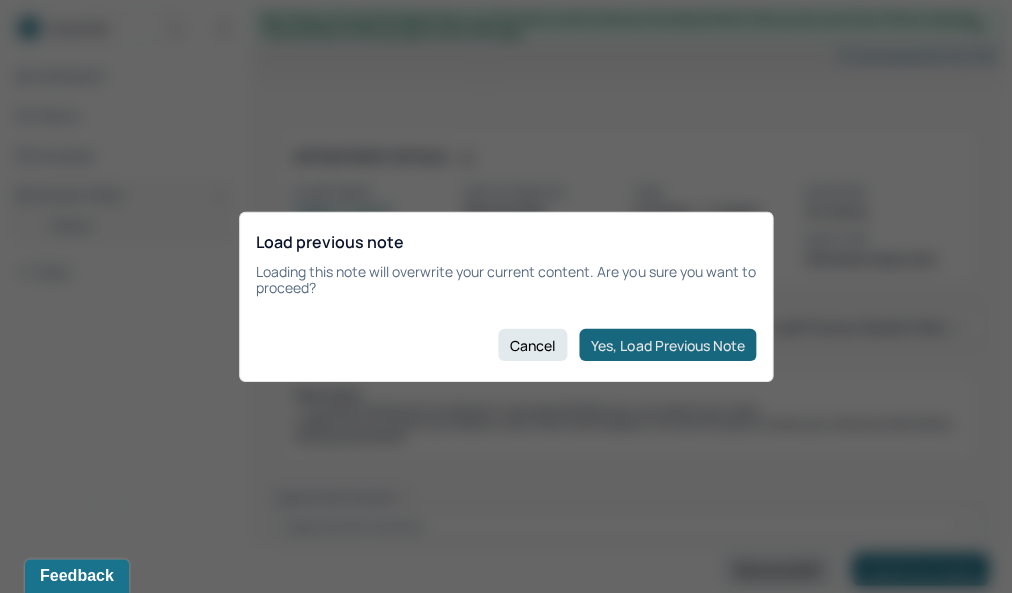 click on "Yes, Load Previous Note" at bounding box center [667, 345] 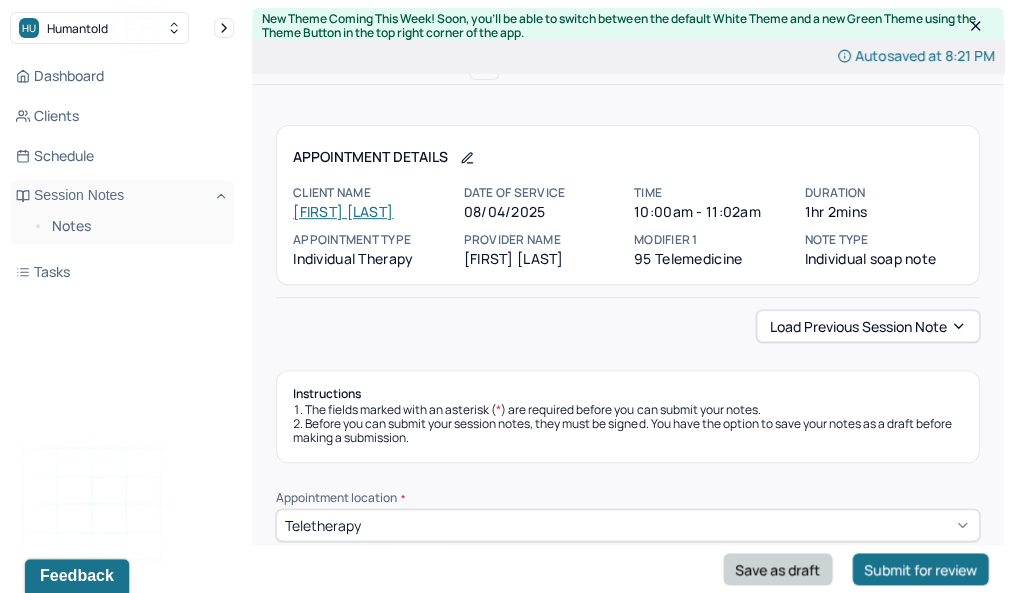 click on "Save as draft" at bounding box center [777, 569] 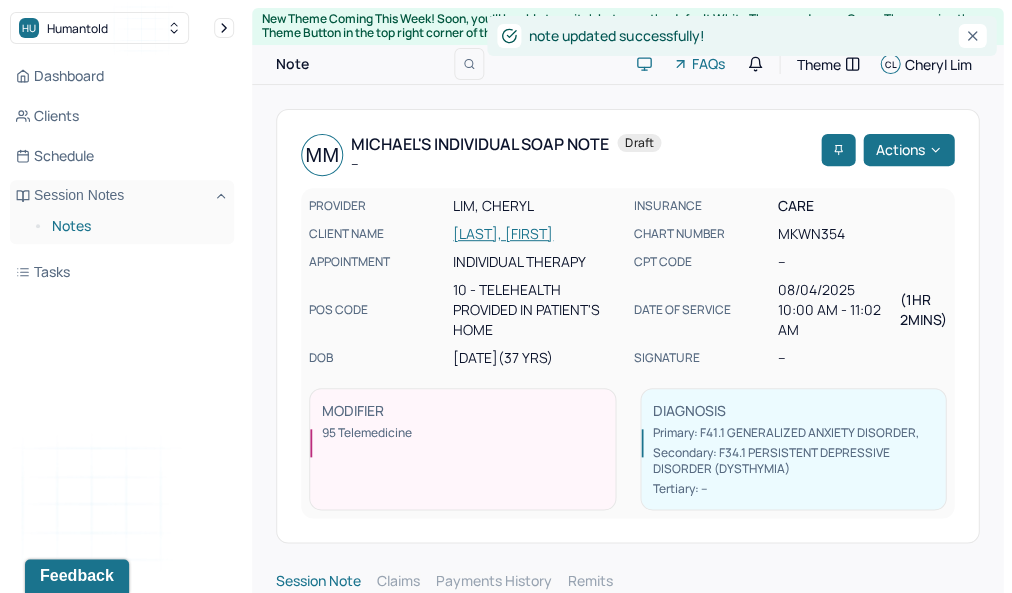 click on "Notes" at bounding box center [135, 226] 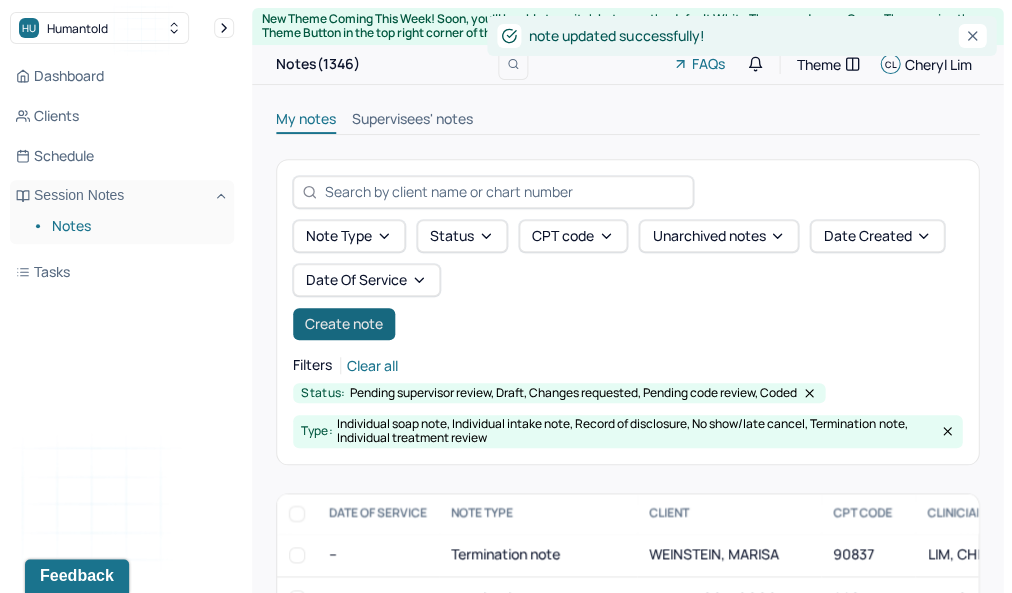click on "Create note" at bounding box center (344, 324) 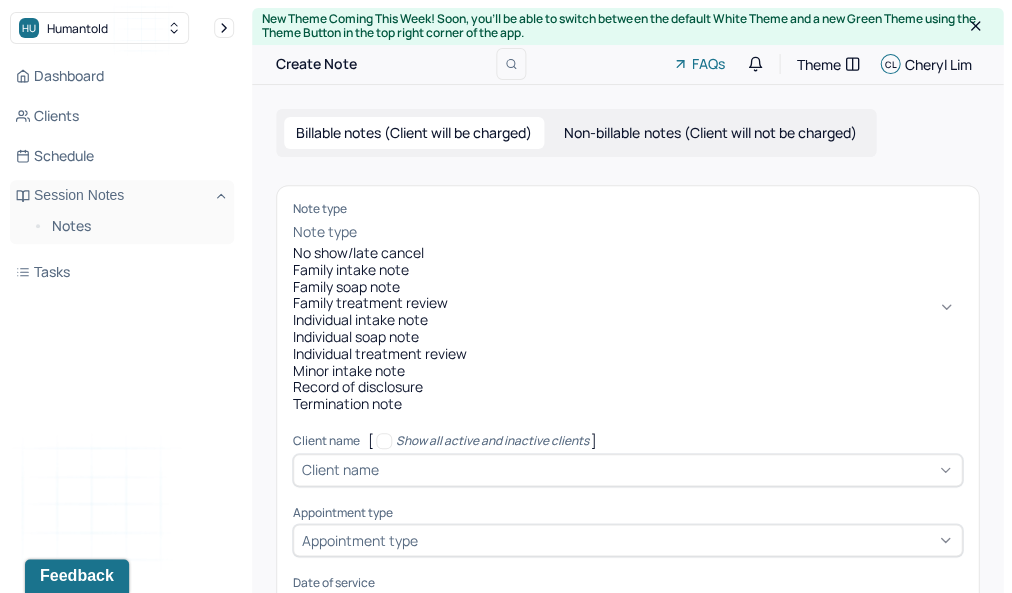 click on "Note type" at bounding box center [627, 232] 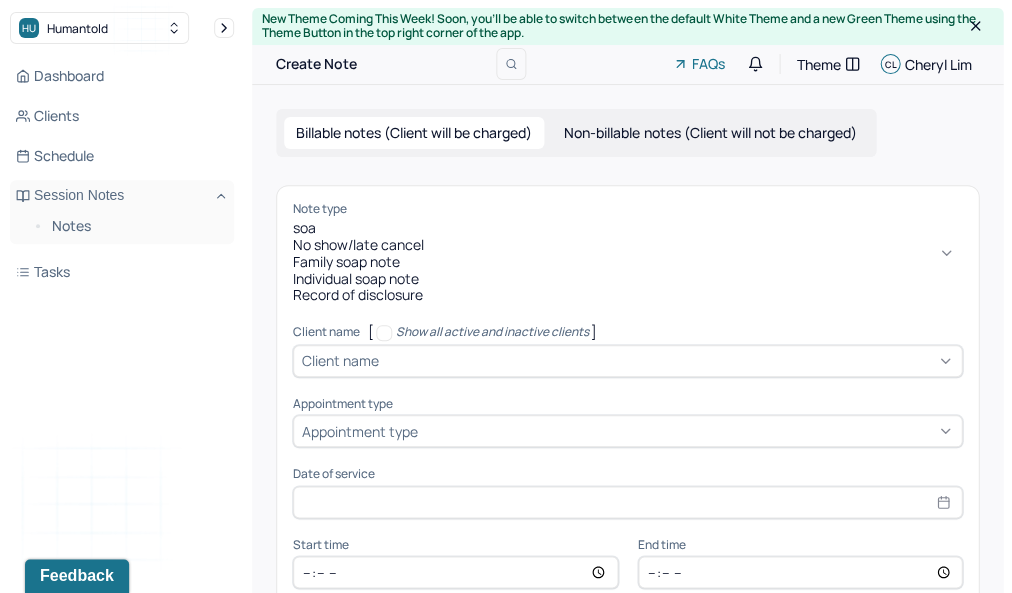 type on "soap" 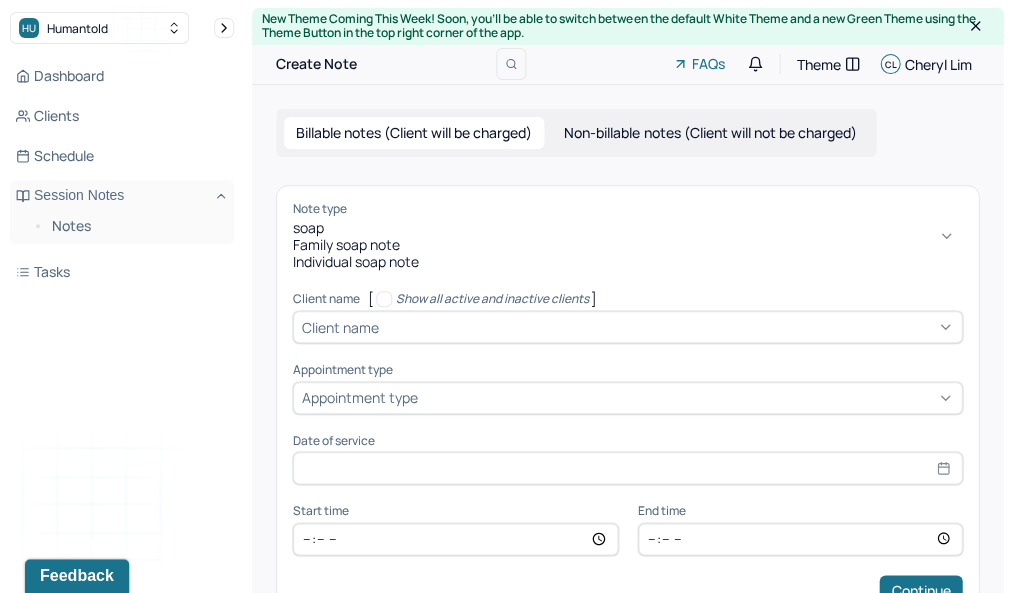 click on "Individual soap note" at bounding box center (627, 262) 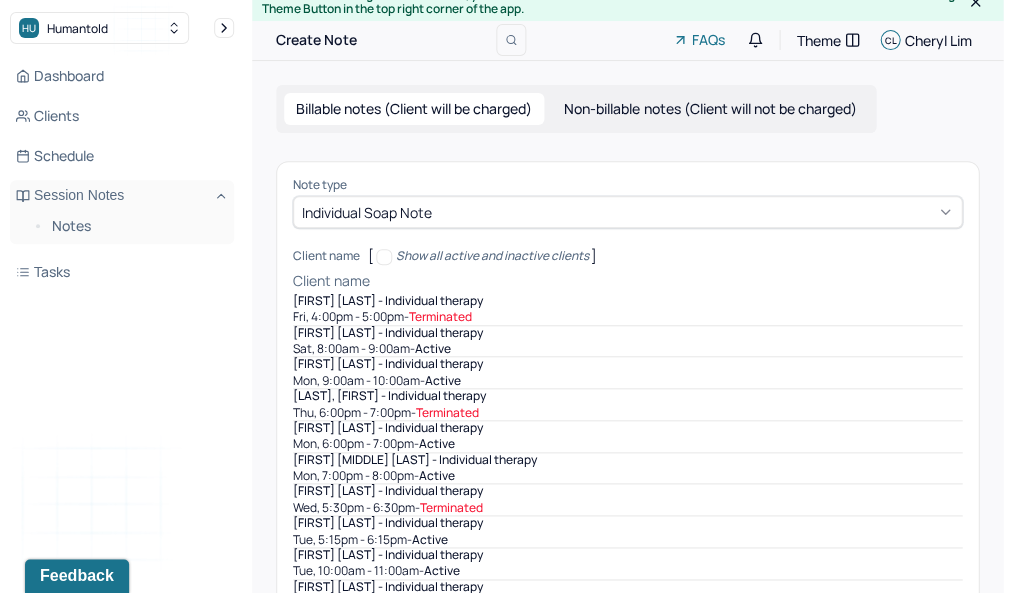 click on "Client name [FIRST] [LAST] - Individual therapy Fri, 4:00pm - 5:00pm - Terminated [FIRST] [LAST] - Individual therapy Sat, 8:00am - 9:00am - active [FIRST] [LAST] - Individual therapy Mon, 9:00am - 10:00am - active [LAST], [FIRST] - Individual therapy Thu, 6:00pm - 7:00pm - Terminated [FIRST] [LAST] - Individual therapy Mon, 6:00pm - 7:00pm - active [FIRST] [LAST] - Individual therapy Mon, 7:00pm - 8:00pm - active [FIRST] [LAST] - Individual therapy Wed, 5:30pm - 6:30pm - Terminated [FIRST] [LAST] - Individual therapy Tue, 5:15pm - 6:15pm - active [FIRST] [LAST] - Individual therapy Tue, 10:00am - 11:00am - active [FIRST] [LAST] - Individual therapy Sun, 7:00am - 8:00am - active [FIRST] [LAST] - Individual therapy Mon, 3:00pm - 4:00pm - Terminated Sun, 9:00am - 10:00am -" at bounding box center [627, 949] 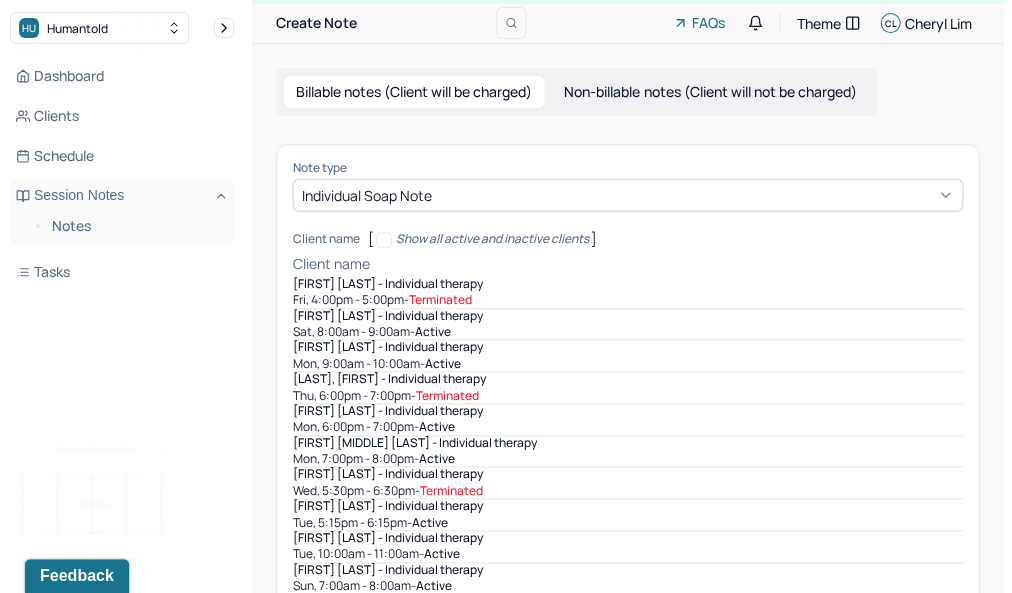 scroll, scrollTop: 43, scrollLeft: 0, axis: vertical 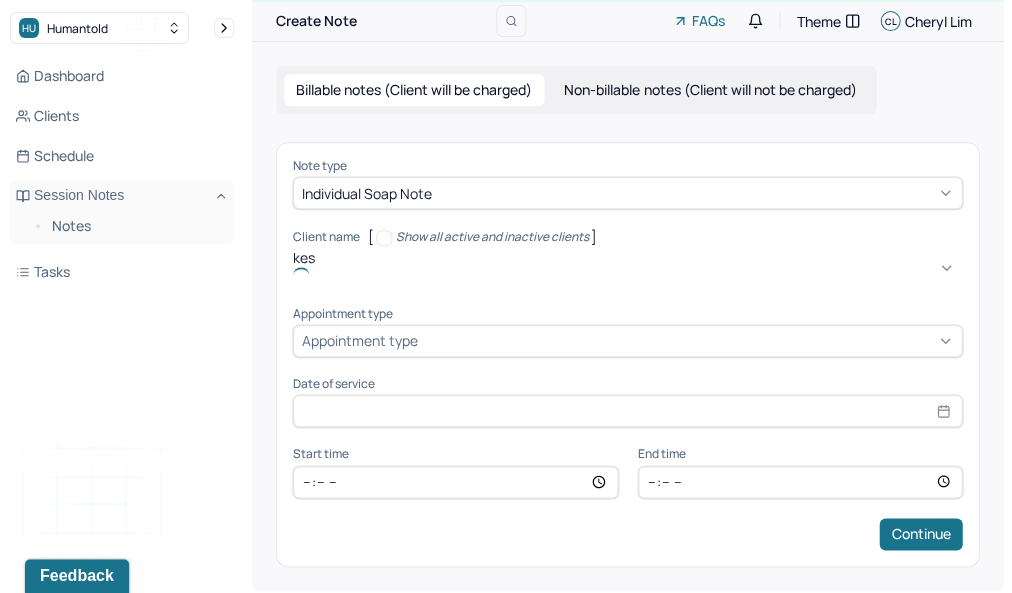 type on "kest" 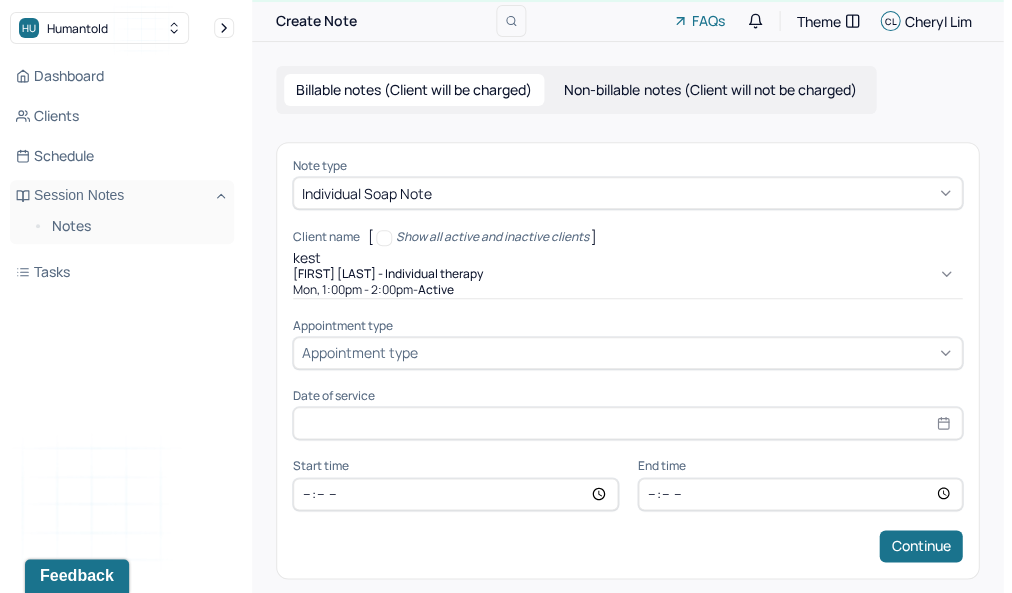 click on "[LAST] [LAST] - Individual therapy Mon, 1:00pm - 2:00pm - active" at bounding box center (627, 283) 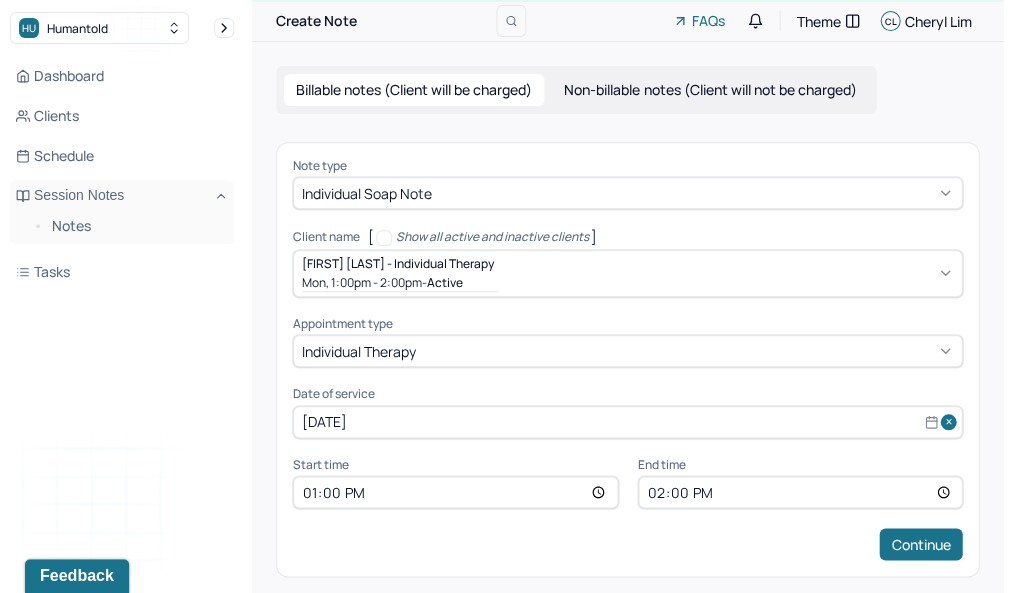 click on "14:00" at bounding box center [800, 492] 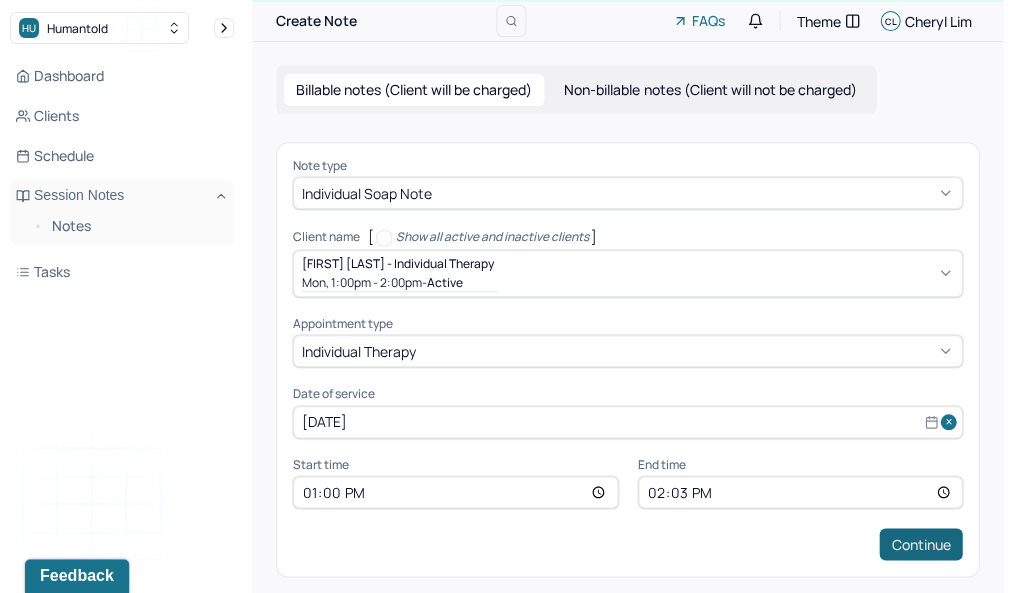 type on "14:03" 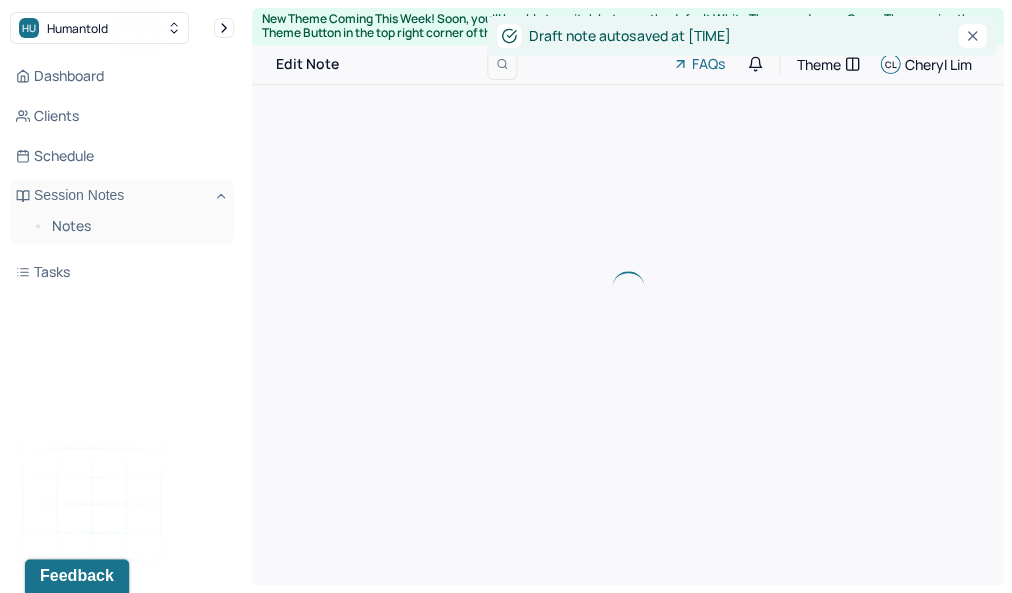 scroll, scrollTop: 0, scrollLeft: 0, axis: both 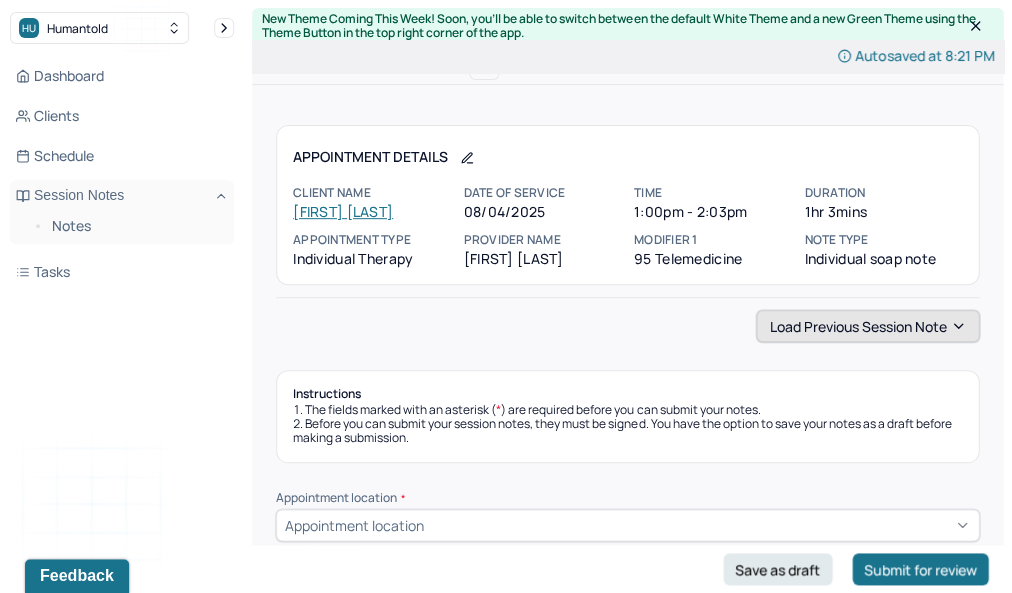 click on "Load previous session note" at bounding box center (867, 326) 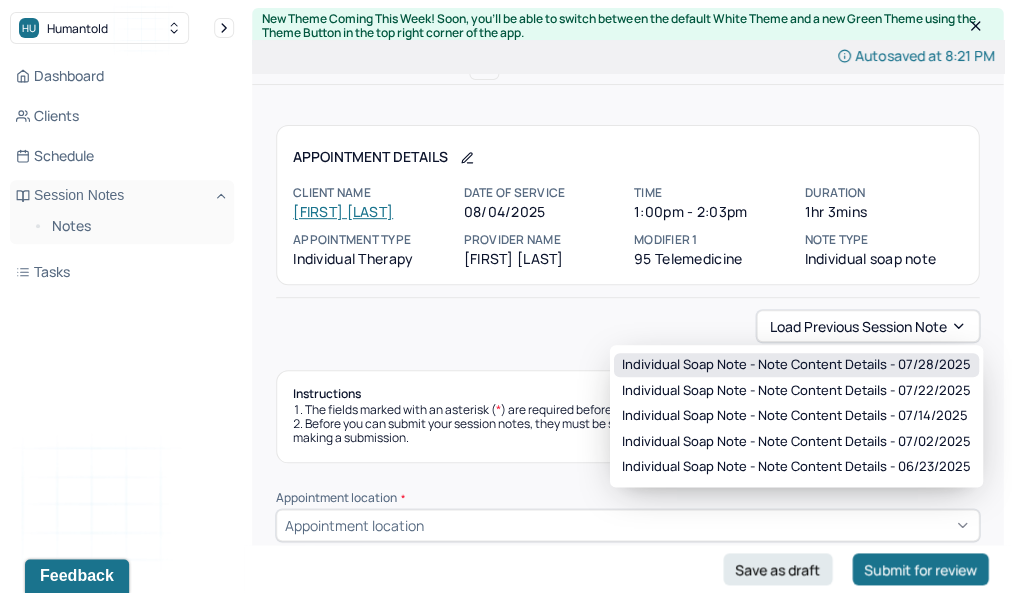 click on "Individual soap note   - Note content Details -   07/28/2025" at bounding box center (796, 365) 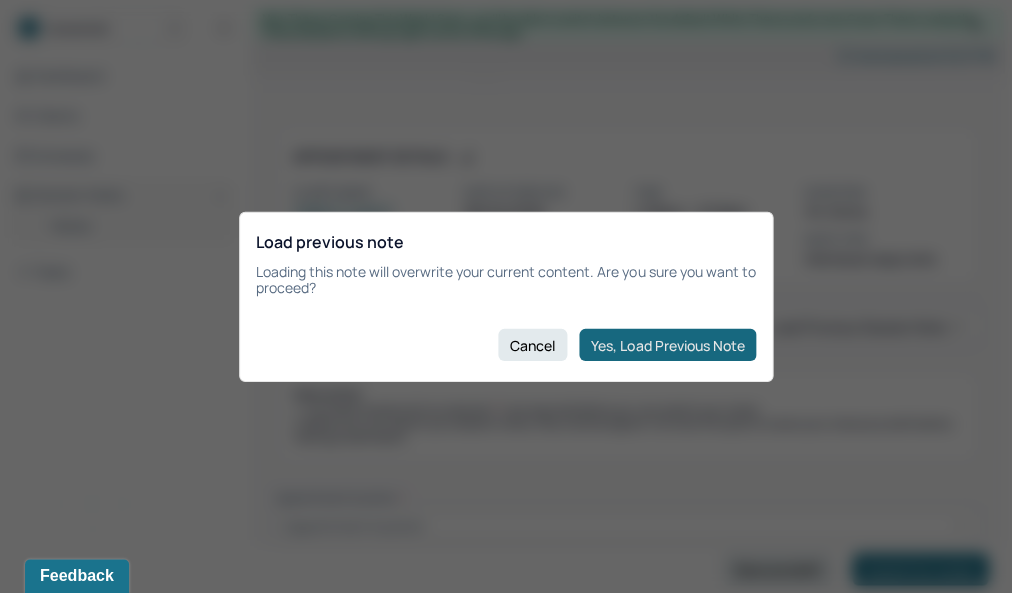 click on "Yes, Load Previous Note" at bounding box center (667, 345) 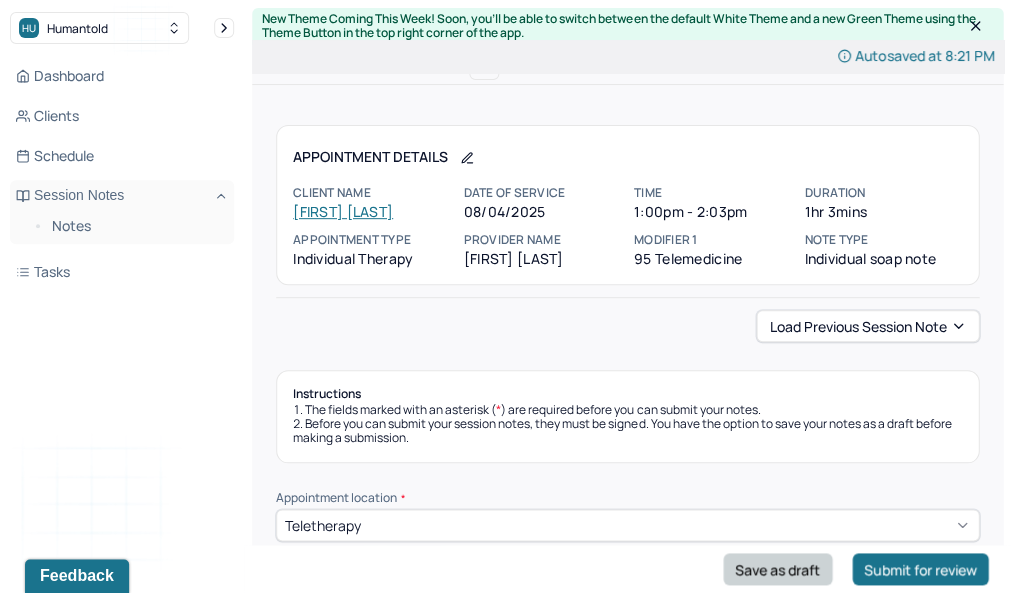 click on "Save as draft" at bounding box center [777, 569] 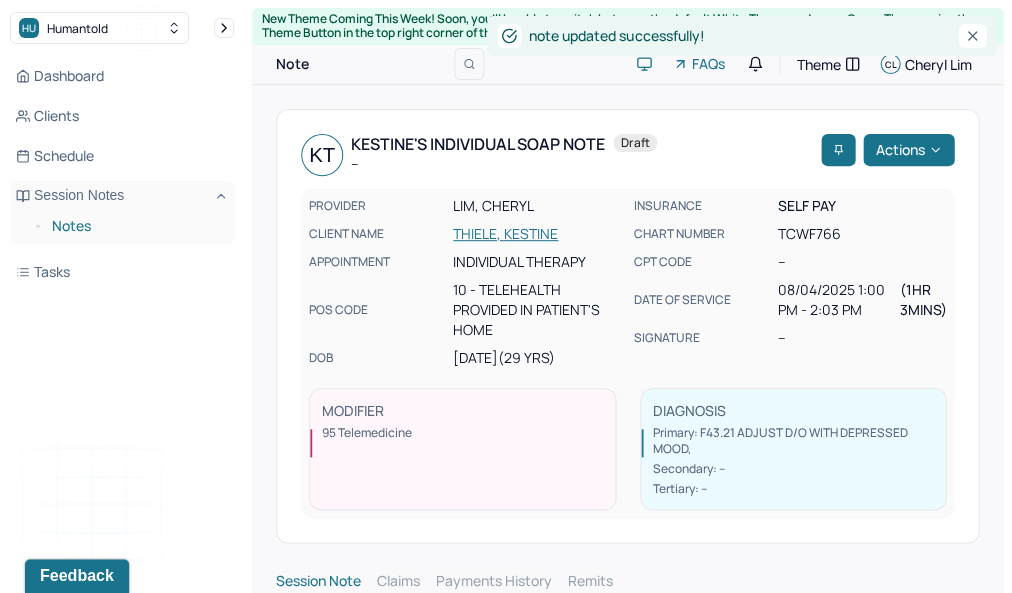 click on "Notes" at bounding box center (135, 226) 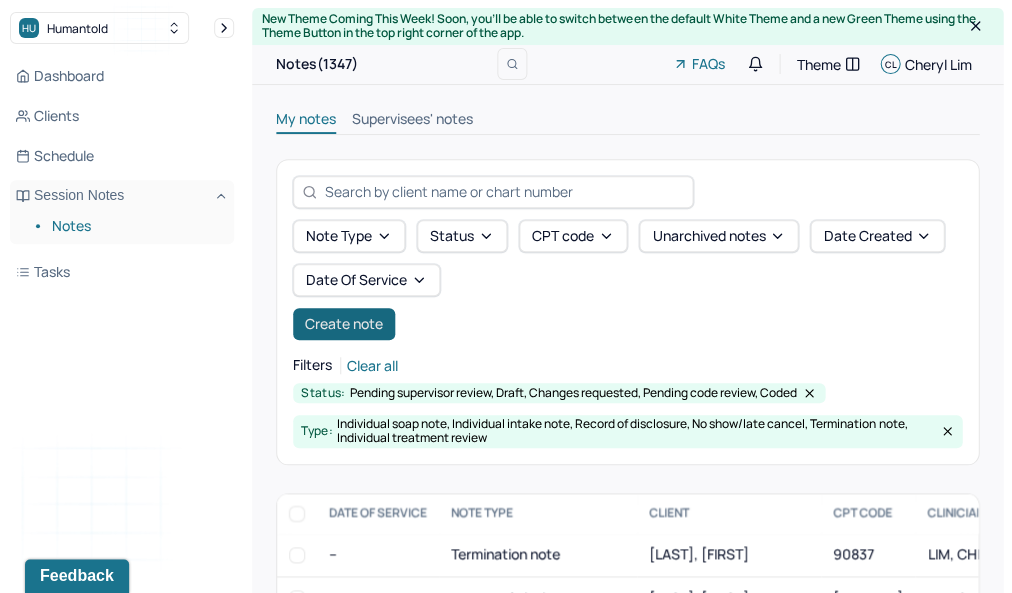 click on "Create note" at bounding box center [344, 324] 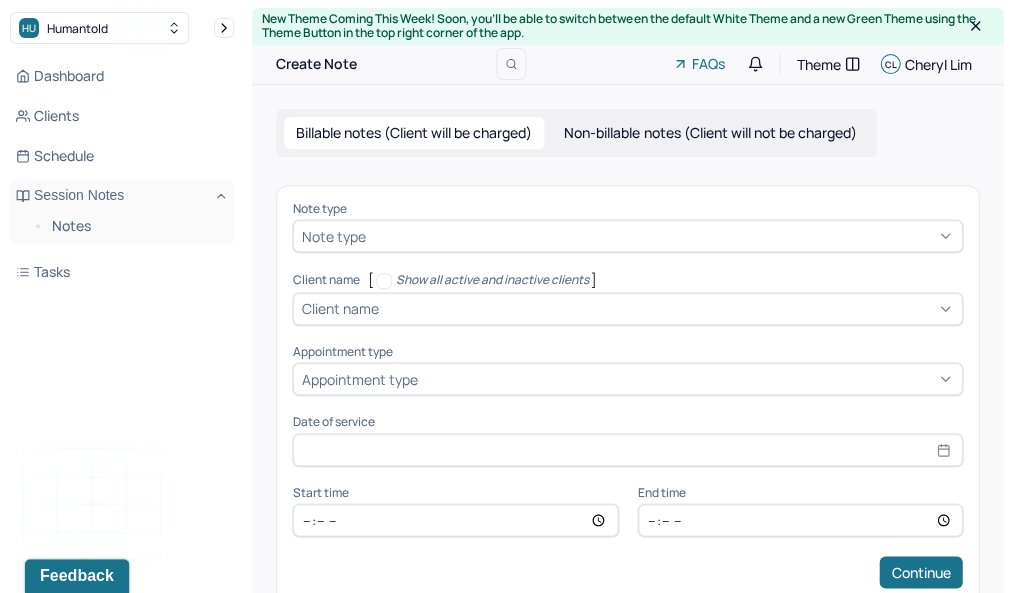 click at bounding box center (661, 236) 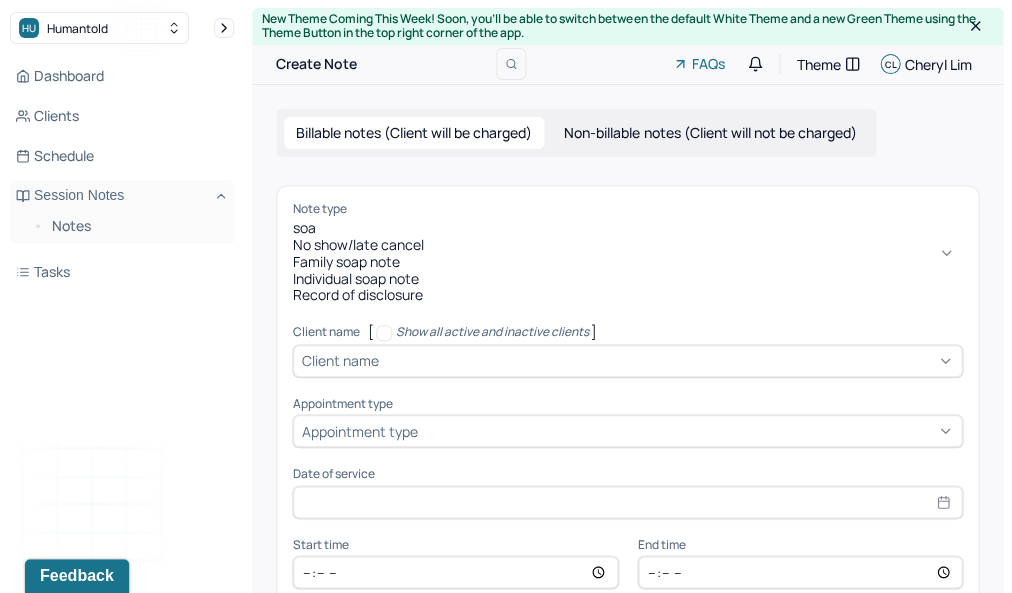 type on "soap" 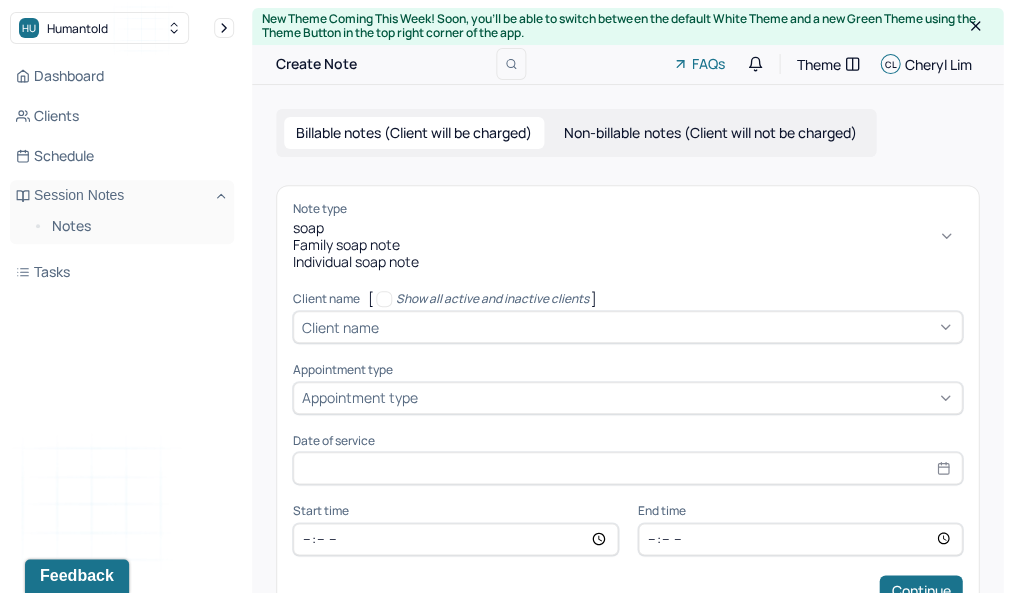 click on "Individual soap note" at bounding box center [627, 262] 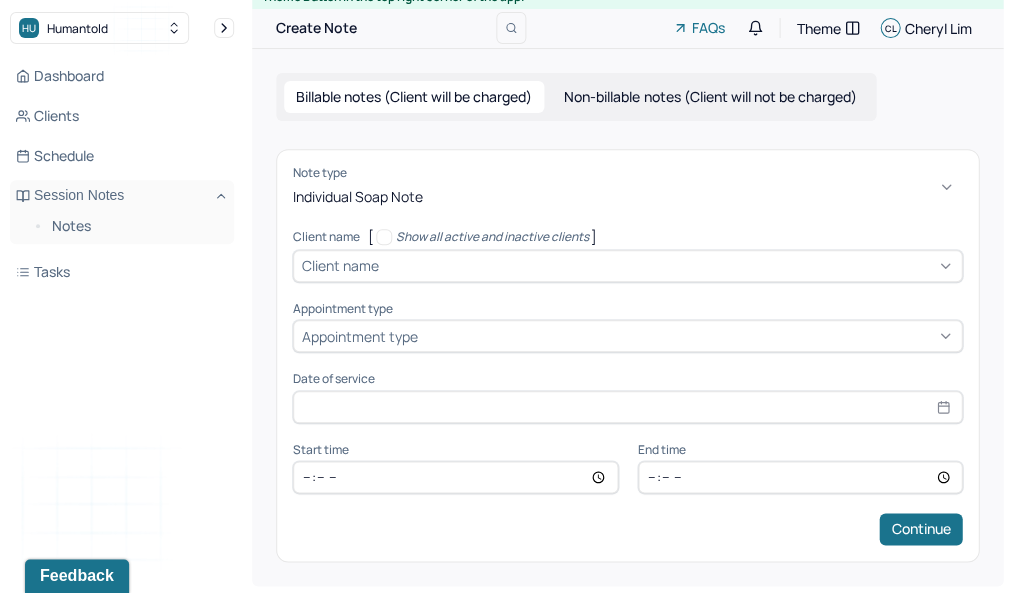 click on "Client name" at bounding box center [627, 266] 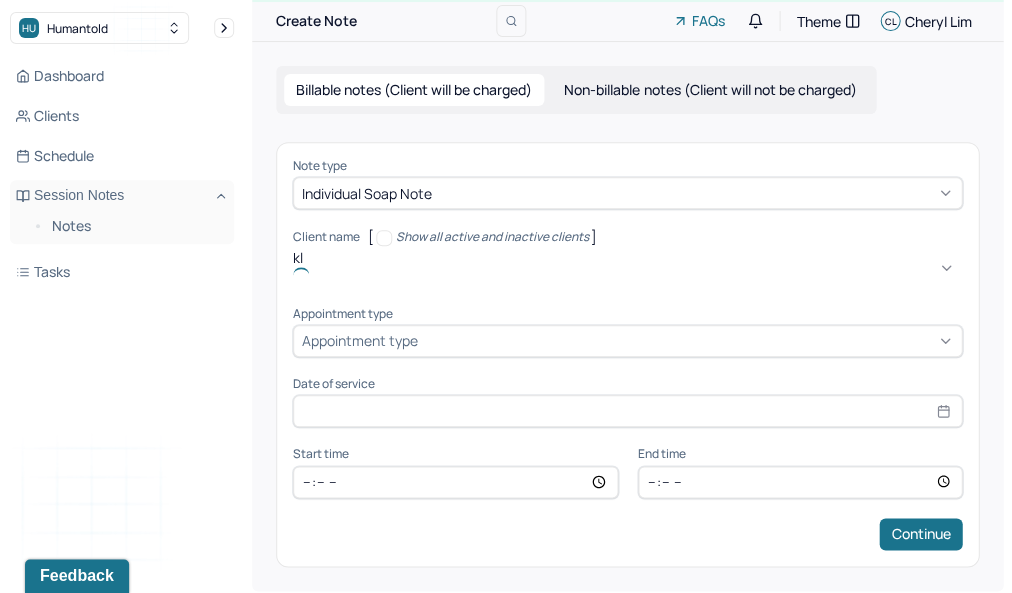 type on "kle" 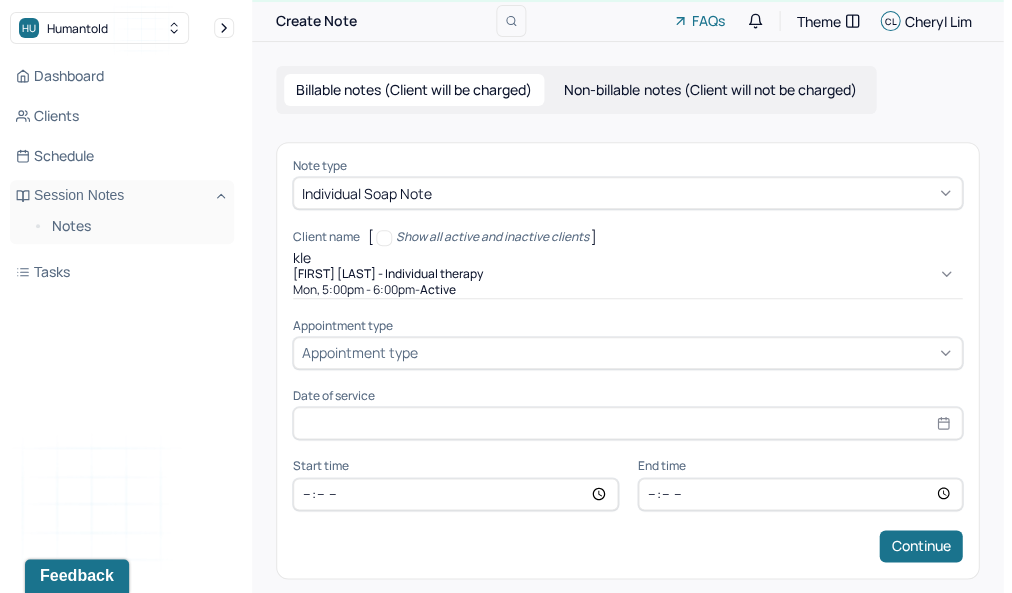 click on "Mon, 5:00pm - 6:00pm  -  active" at bounding box center [627, 290] 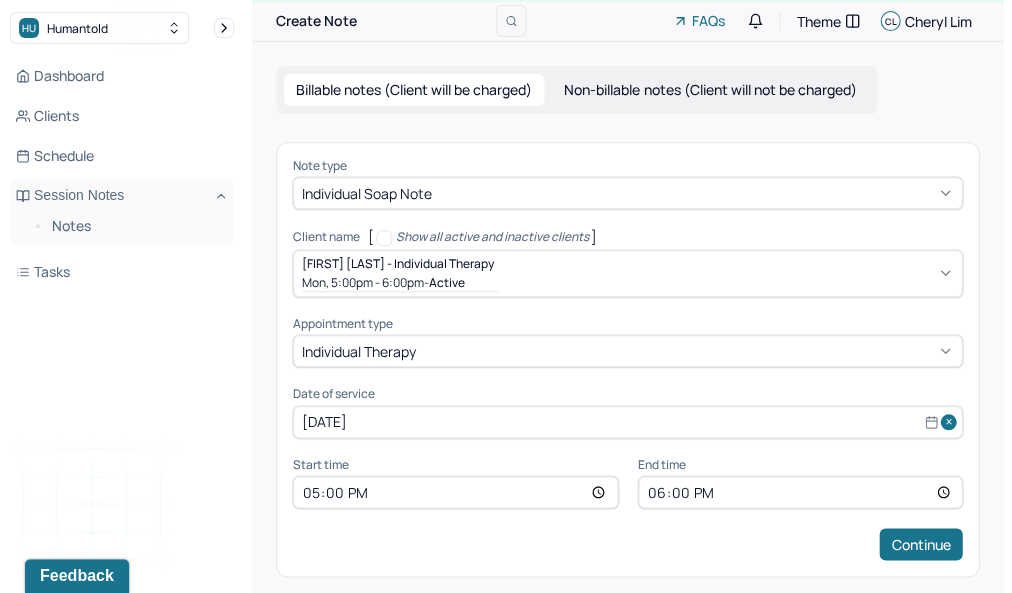 click on "17:00" at bounding box center [455, 492] 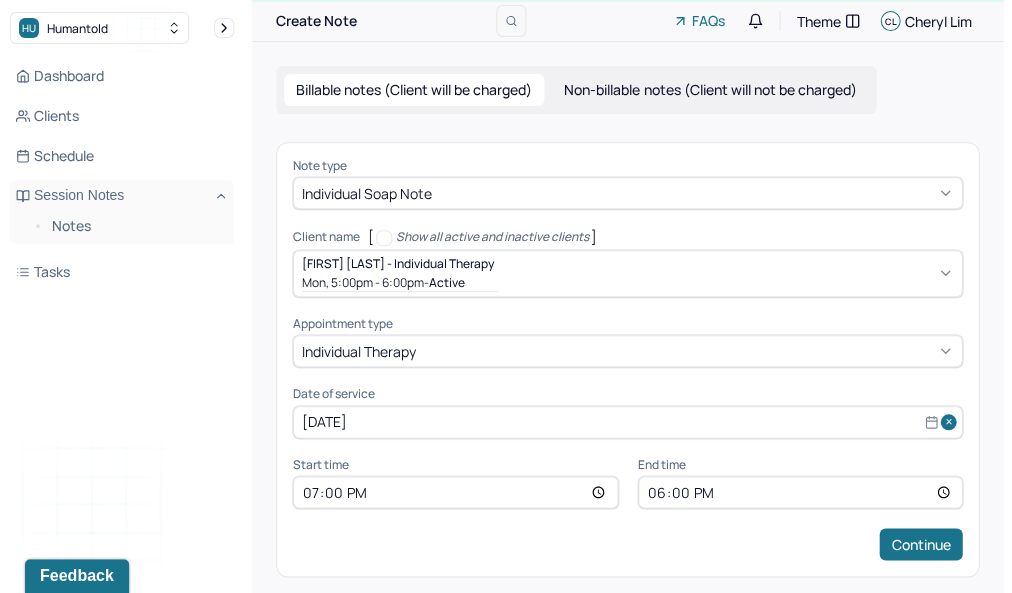 type on "19:00" 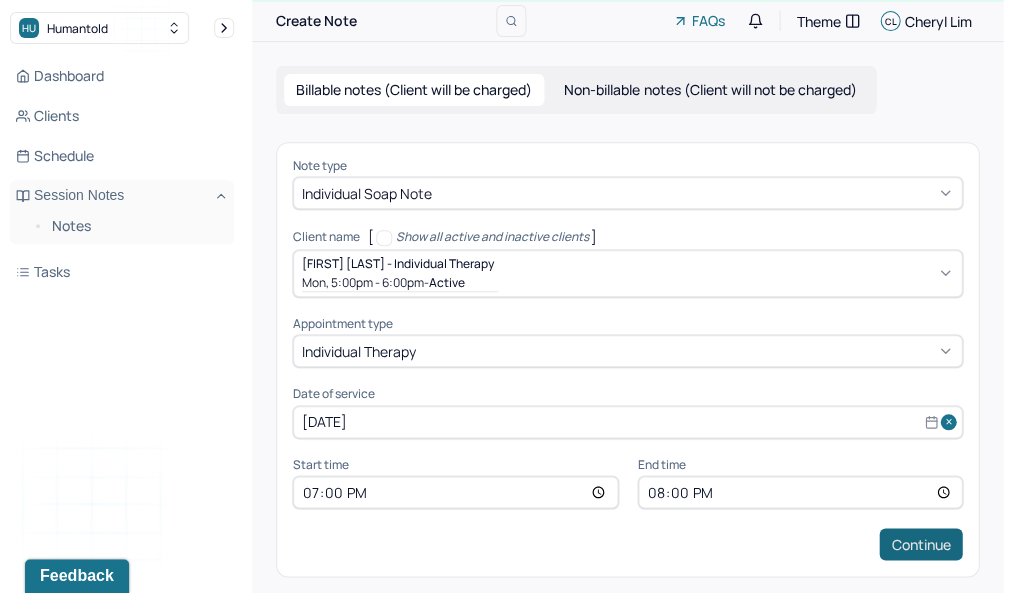 type on "20:00" 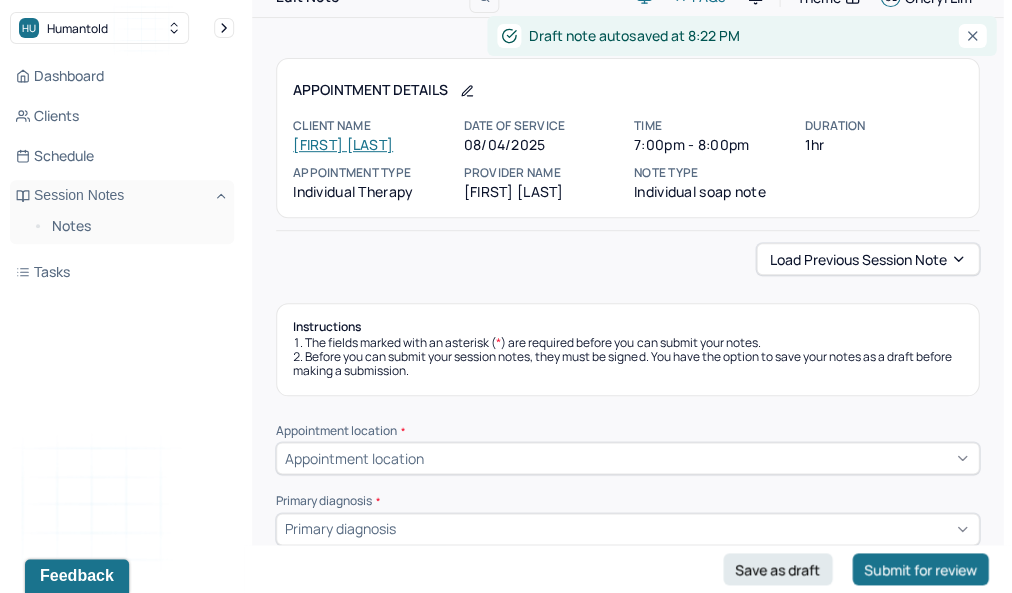 scroll, scrollTop: 78, scrollLeft: 0, axis: vertical 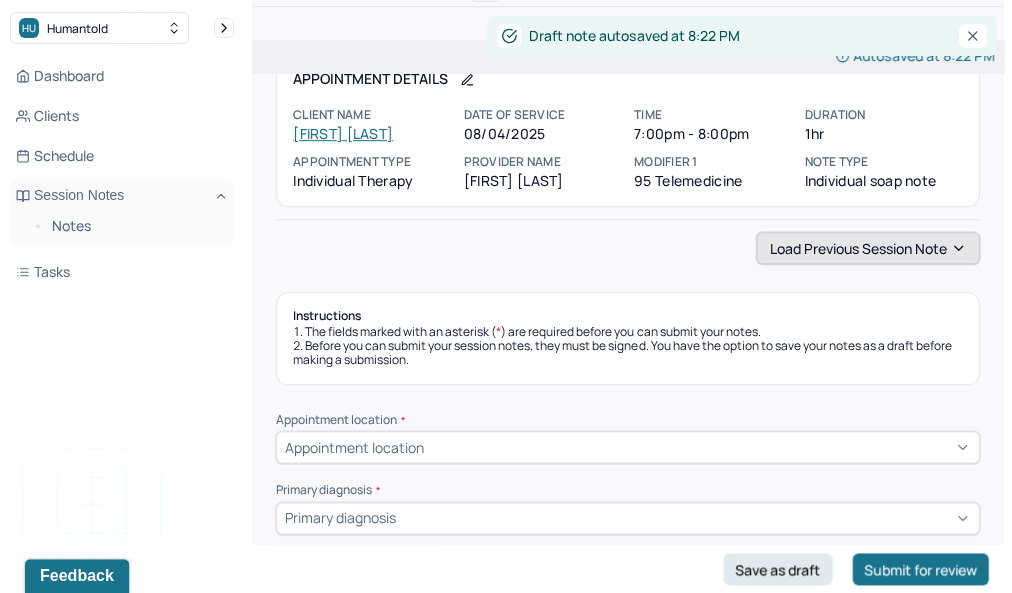 click on "Load previous session note" at bounding box center (867, 248) 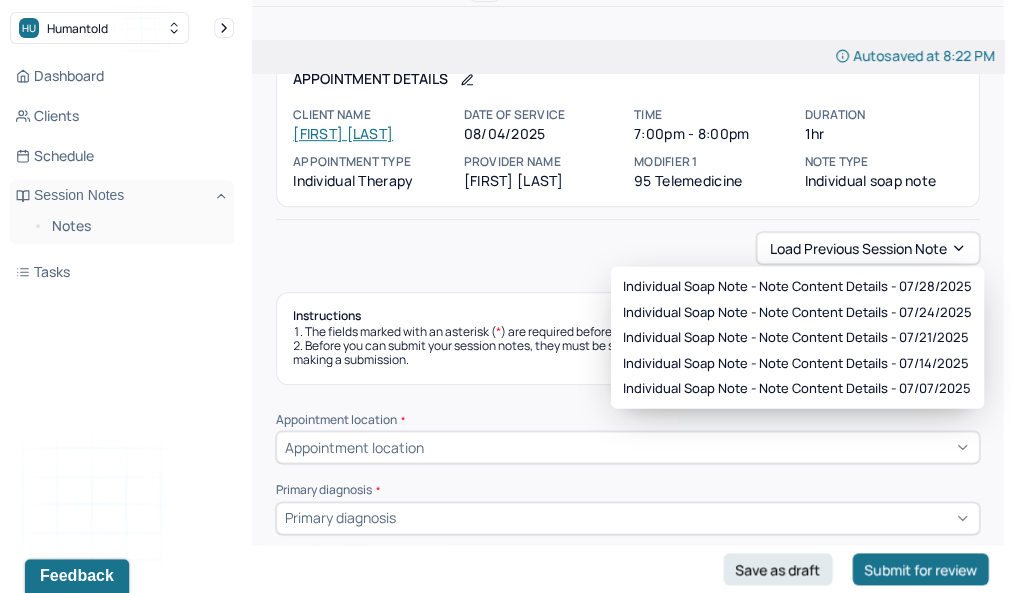 click on "Individual soap note   - Note content Details -   [DATE] Individual soap note   - Note content Details -   [DATE] Individual soap note   - Note content Details -   [DATE] Individual soap note   - Note content Details -   [DATE] Individual soap note   - Note content Details -   [DATE]" at bounding box center (797, 338) 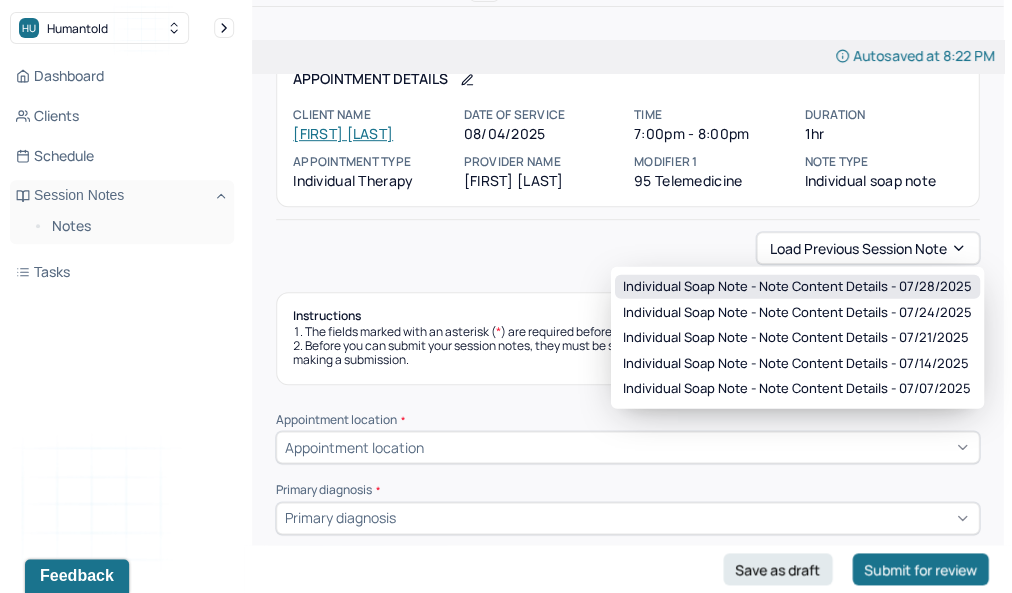 click on "Individual soap note   - Note content Details -   07/28/2025" at bounding box center [797, 287] 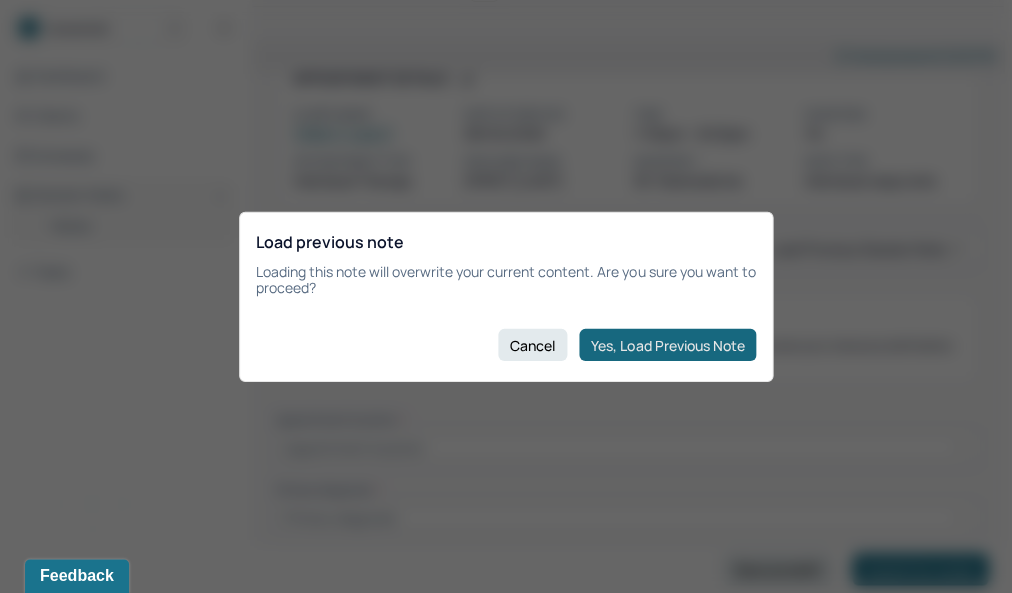 click on "Yes, Load Previous Note" at bounding box center [667, 345] 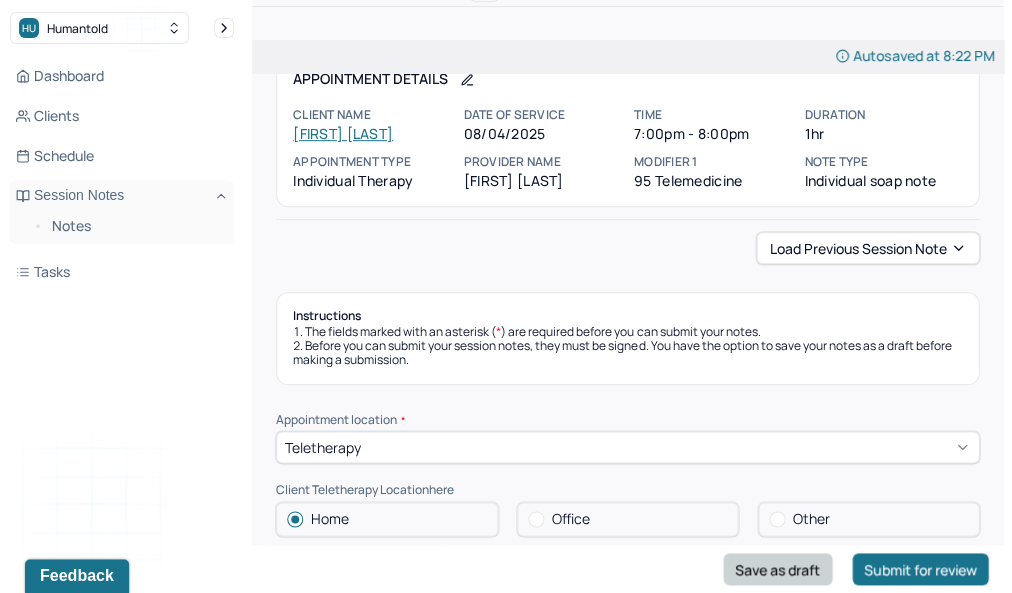 click on "Save as draft" at bounding box center (777, 569) 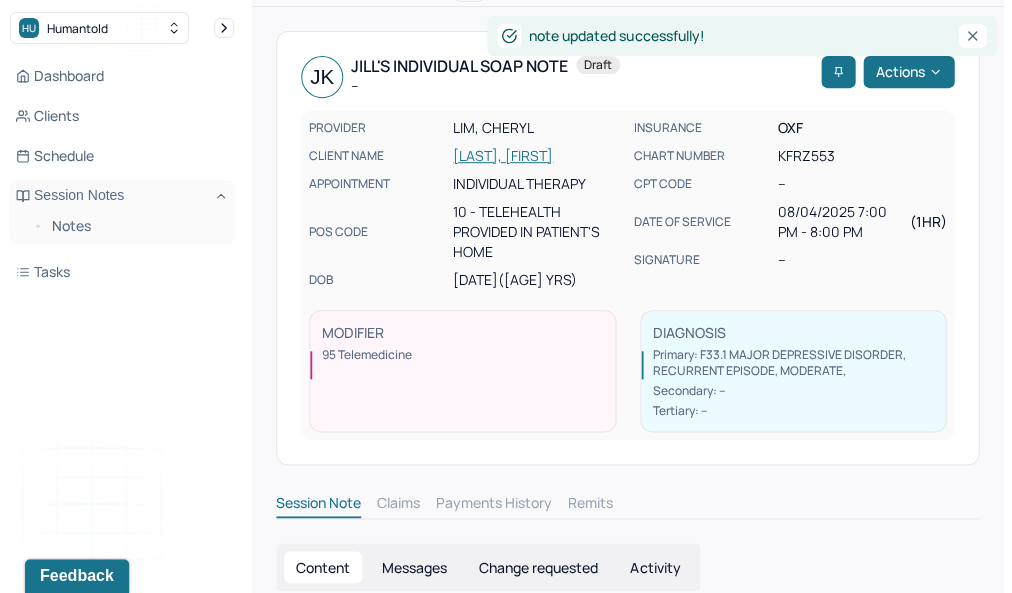 click on "Dashboard Clients Schedule Session Notes Notes Tasks" at bounding box center [122, 174] 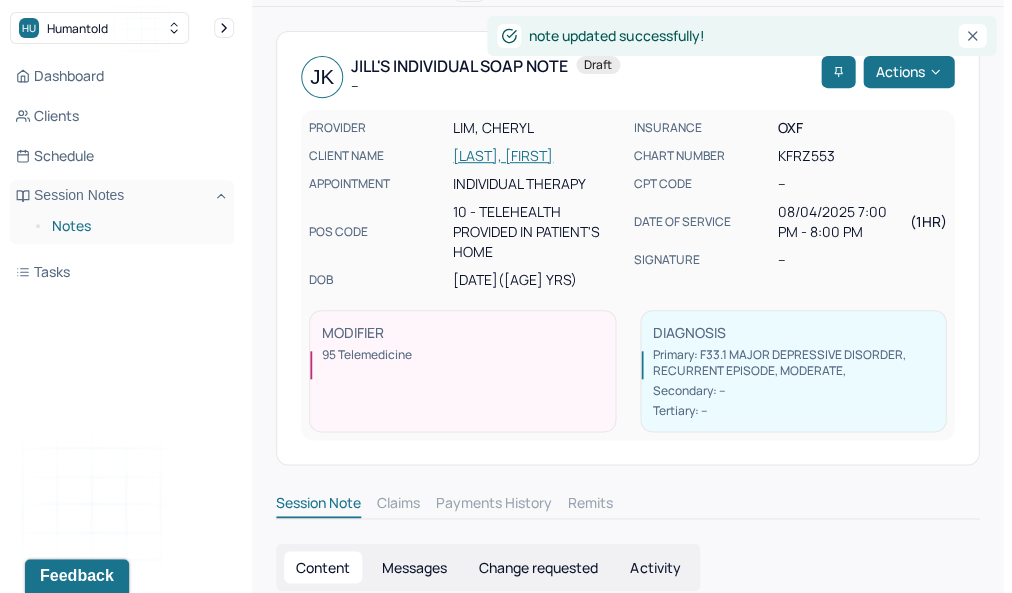 click on "Notes" at bounding box center (135, 226) 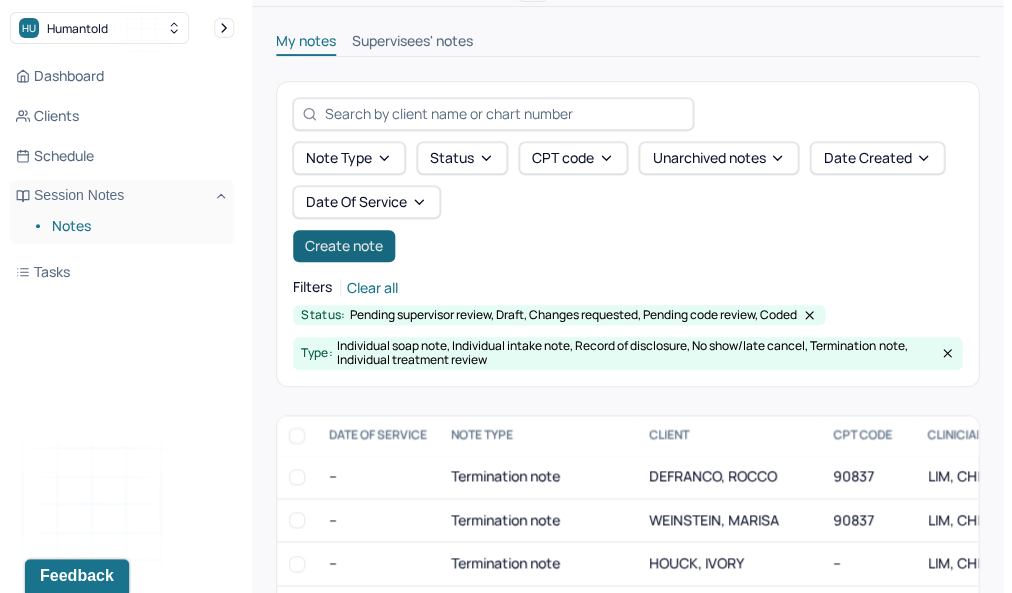 click on "Create note" at bounding box center (344, 246) 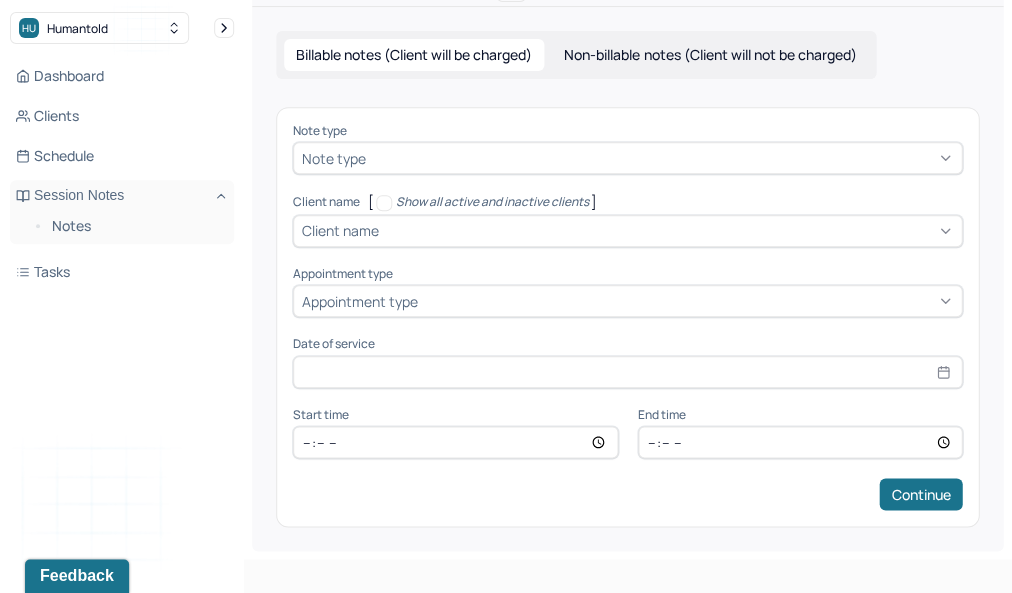 scroll, scrollTop: 43, scrollLeft: 0, axis: vertical 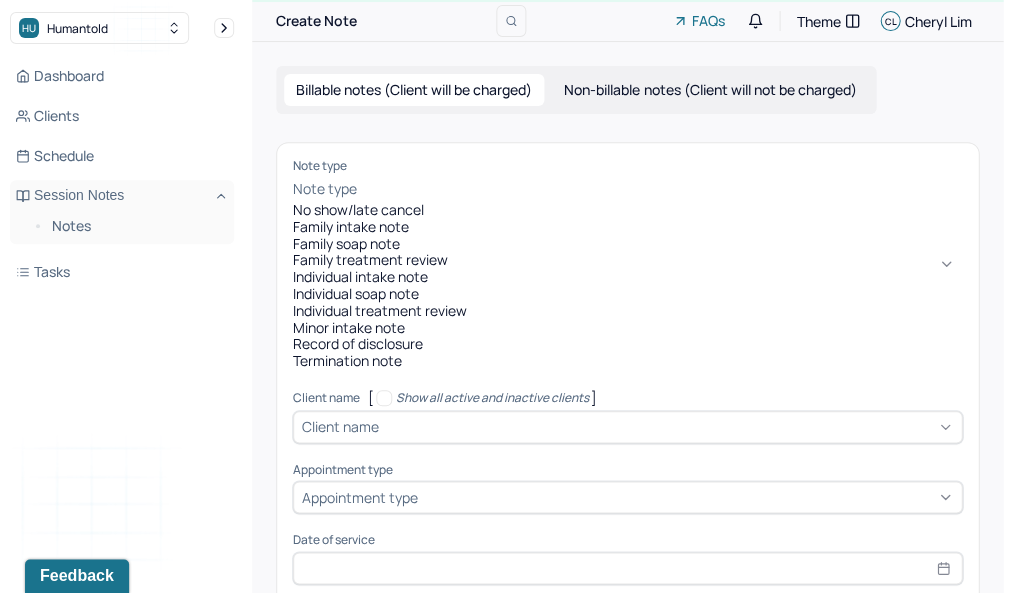 click at bounding box center (661, 189) 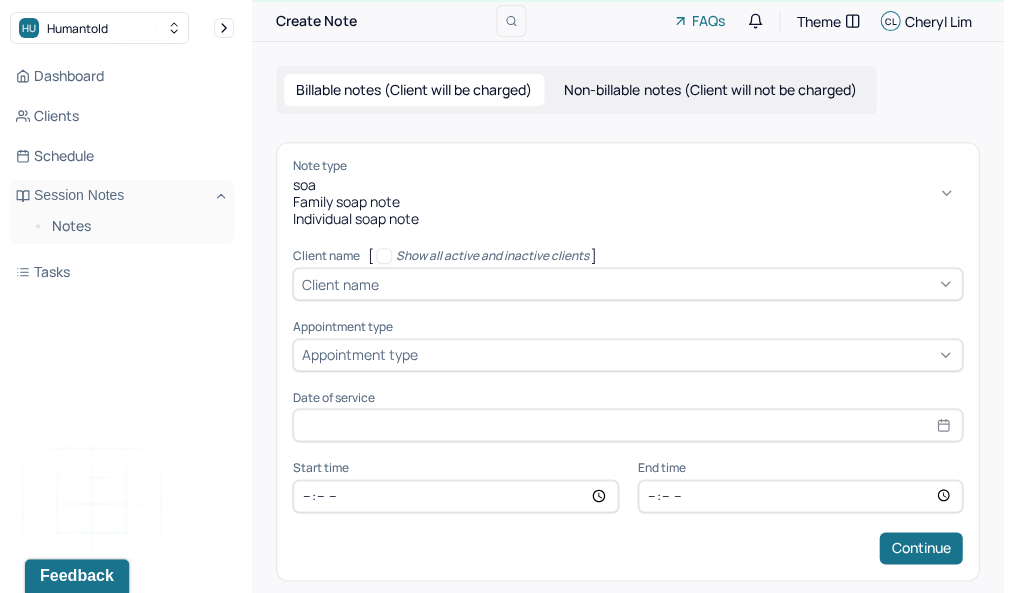 type on "soap" 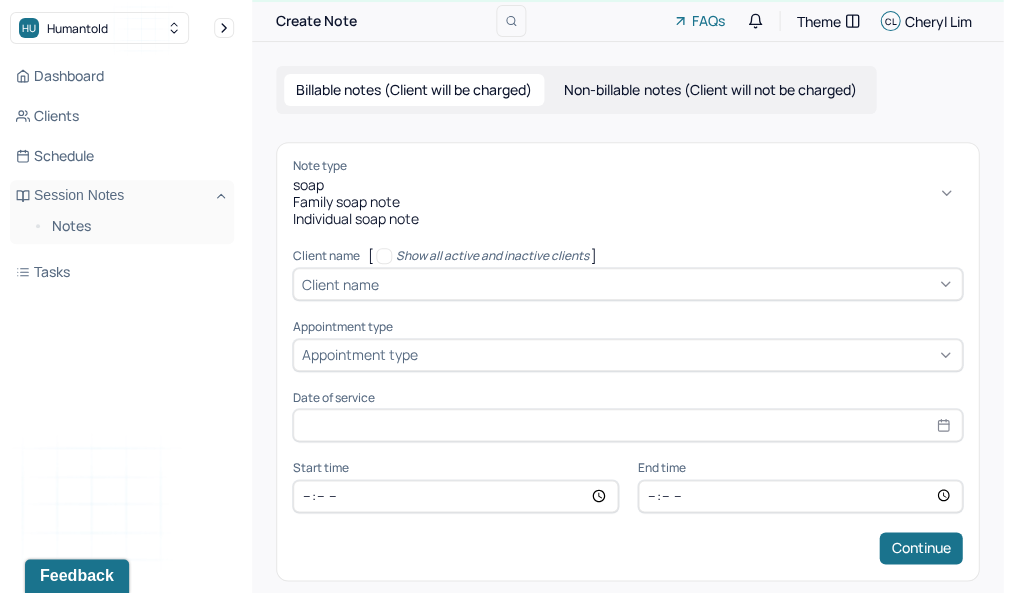 click on "Individual soap note" at bounding box center (627, 219) 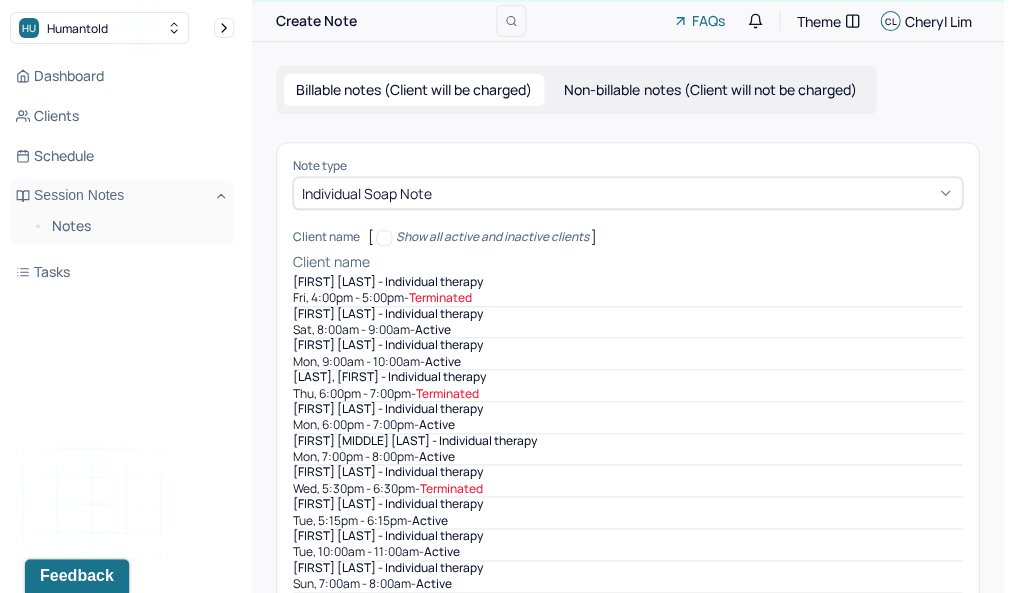 click at bounding box center [668, 262] 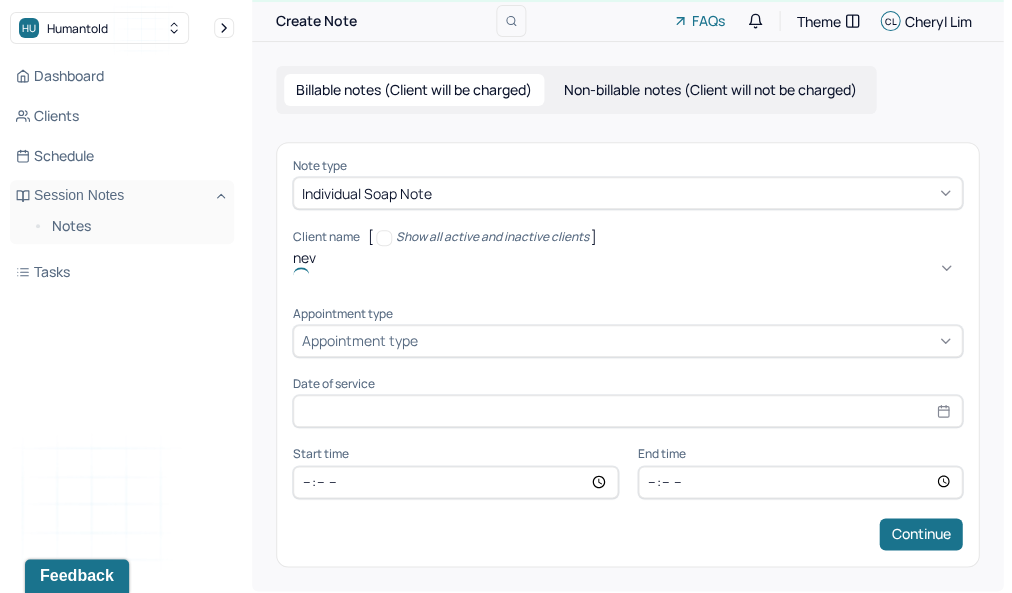 type on "neve" 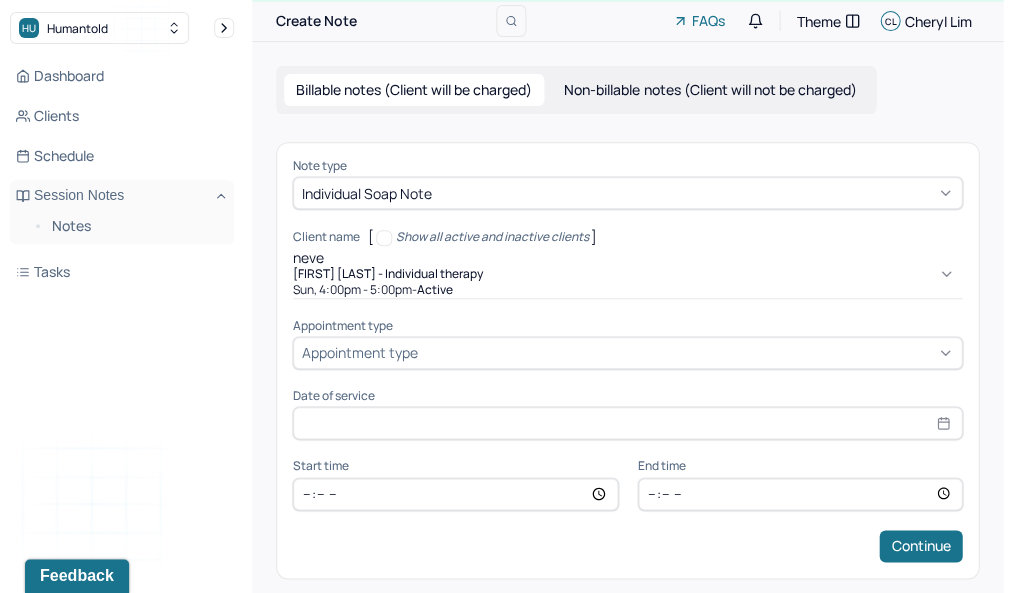 click on "[FIRST] [LAST] - Individual therapy" at bounding box center (388, 274) 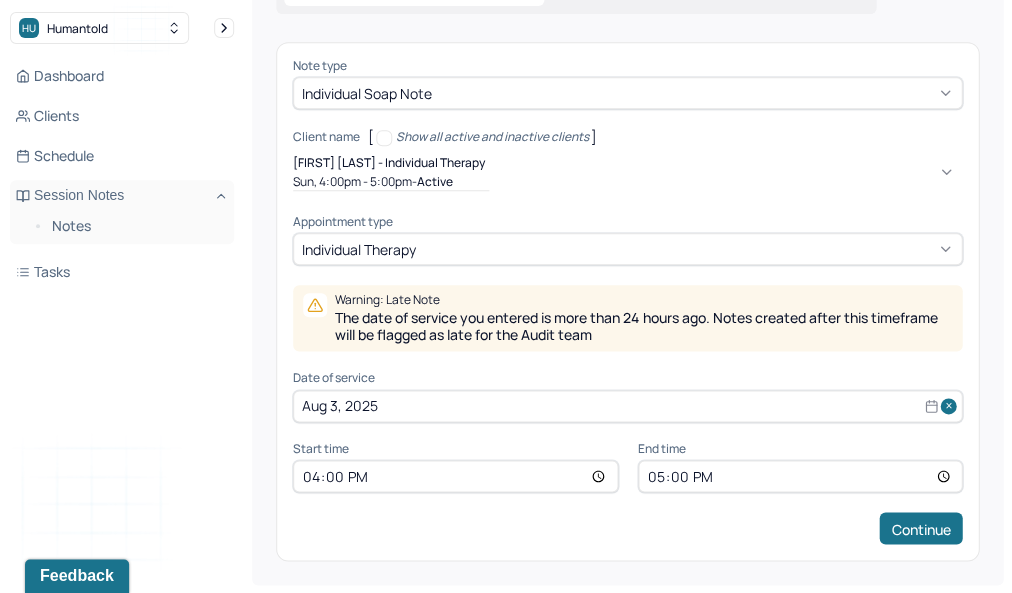 scroll, scrollTop: 142, scrollLeft: 0, axis: vertical 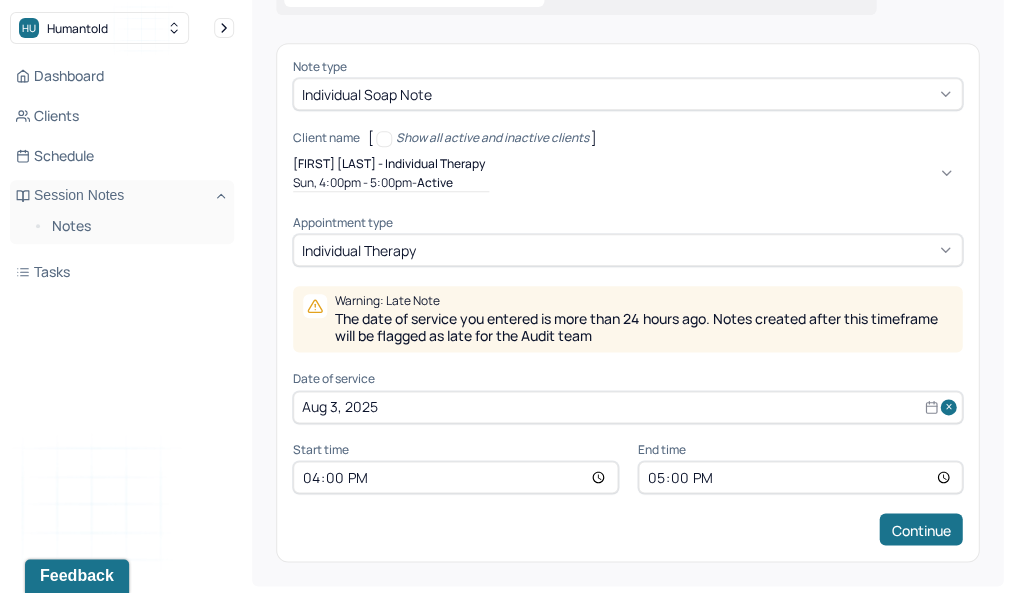 select on "7" 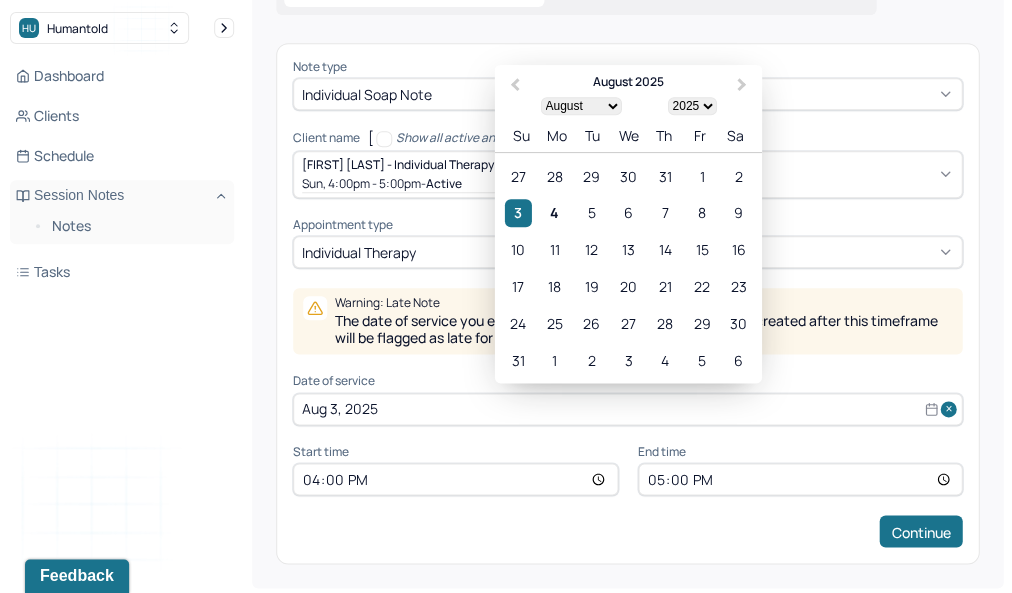 click on "Aug 3, 2025" at bounding box center [627, 409] 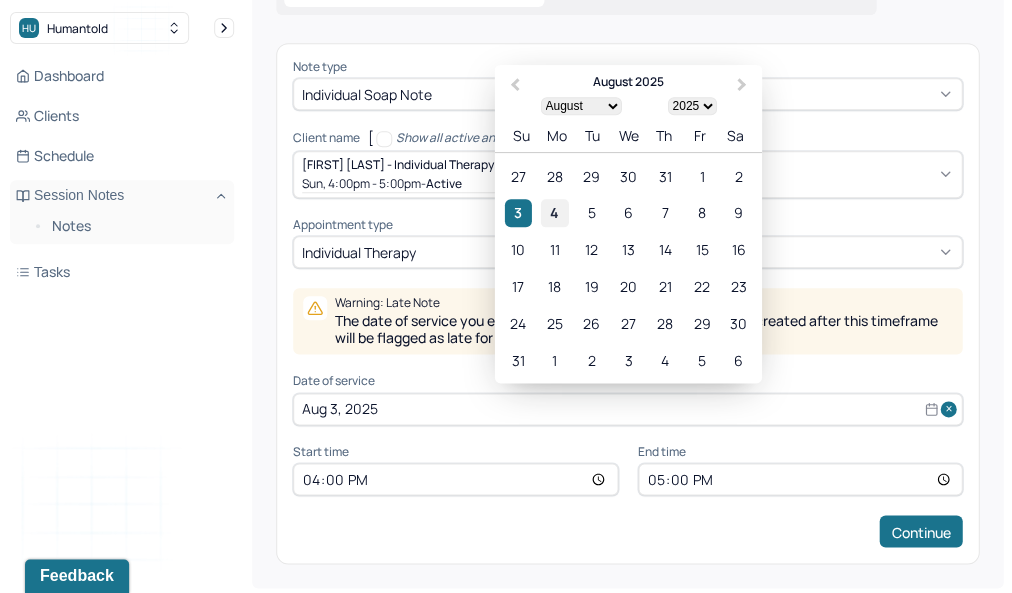 click on "4" at bounding box center (554, 212) 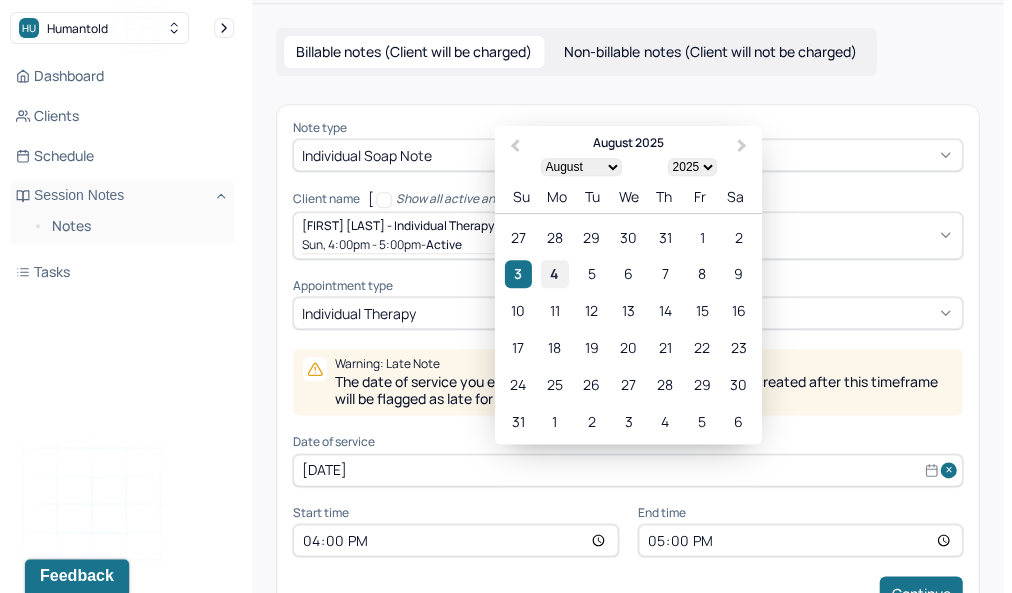 scroll, scrollTop: 56, scrollLeft: 0, axis: vertical 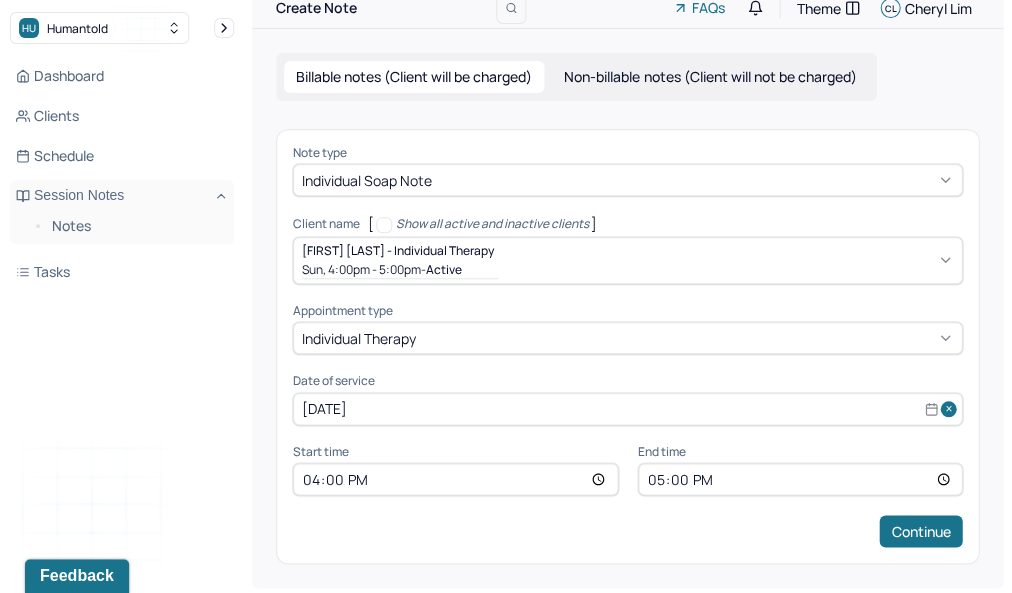 click on "16:00" at bounding box center (455, 479) 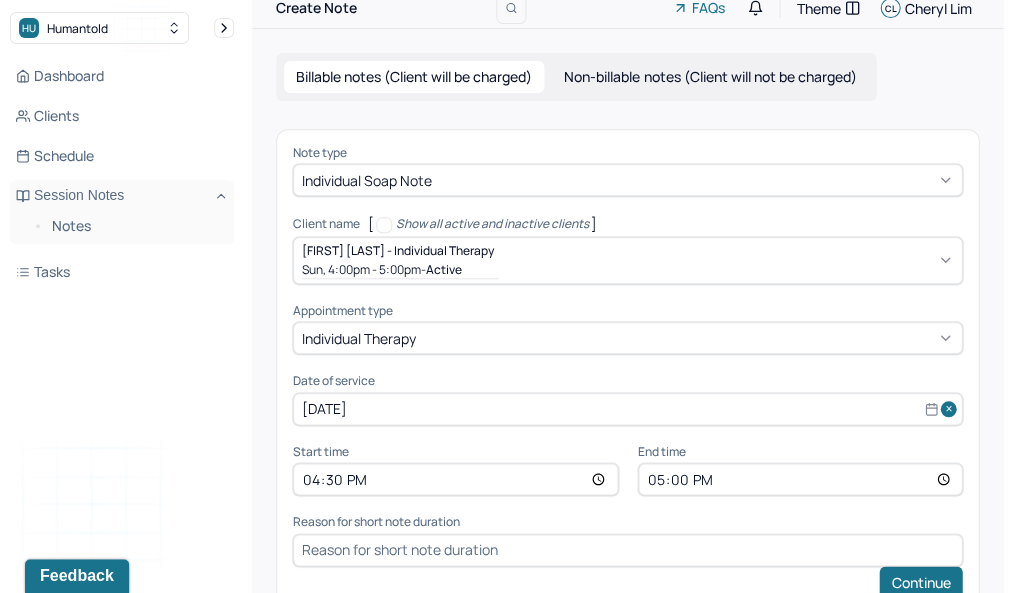 type on "16:30" 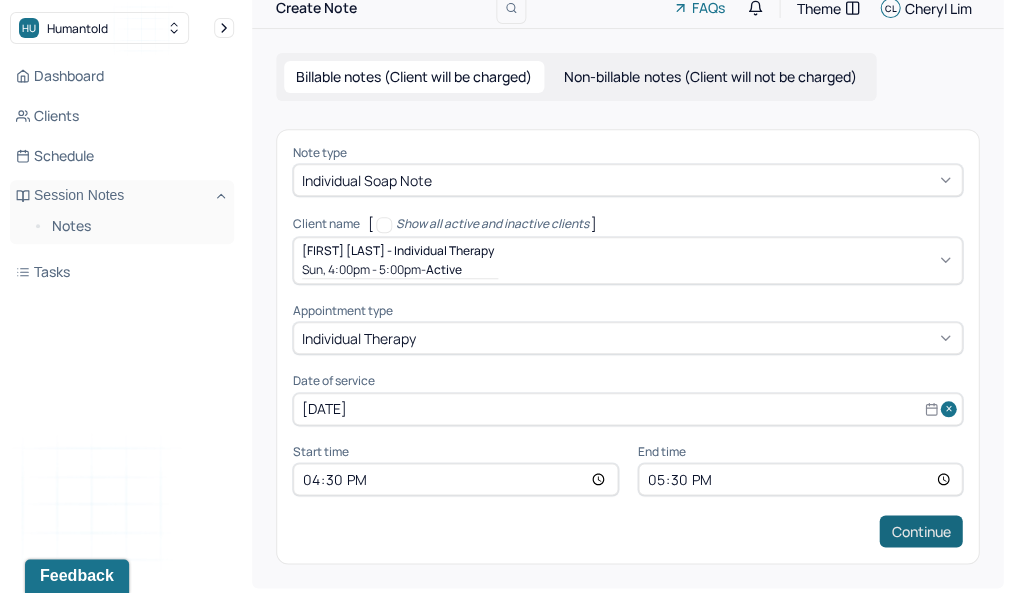 type on "17:30" 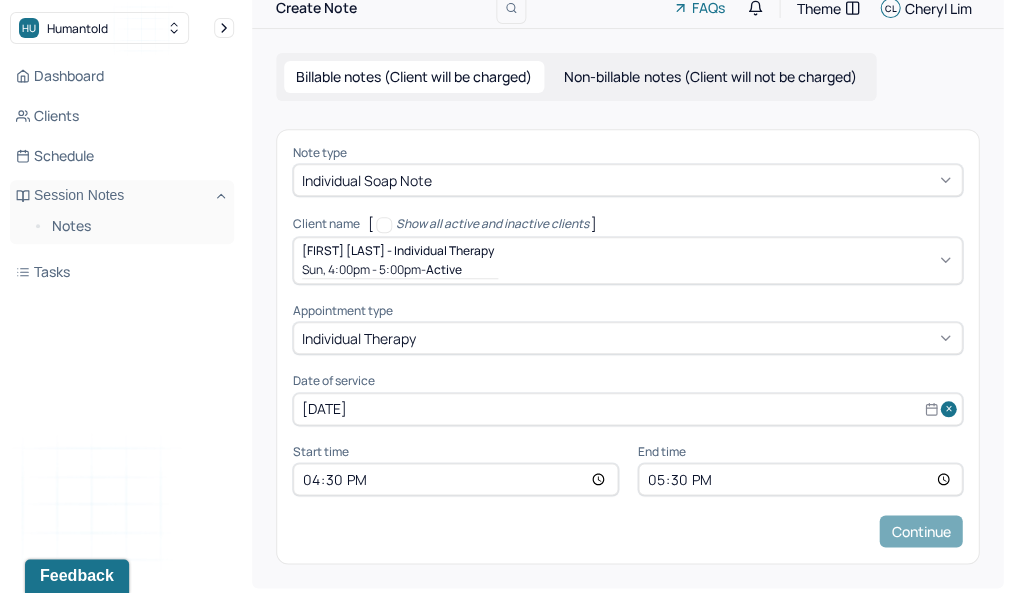 scroll, scrollTop: 0, scrollLeft: 0, axis: both 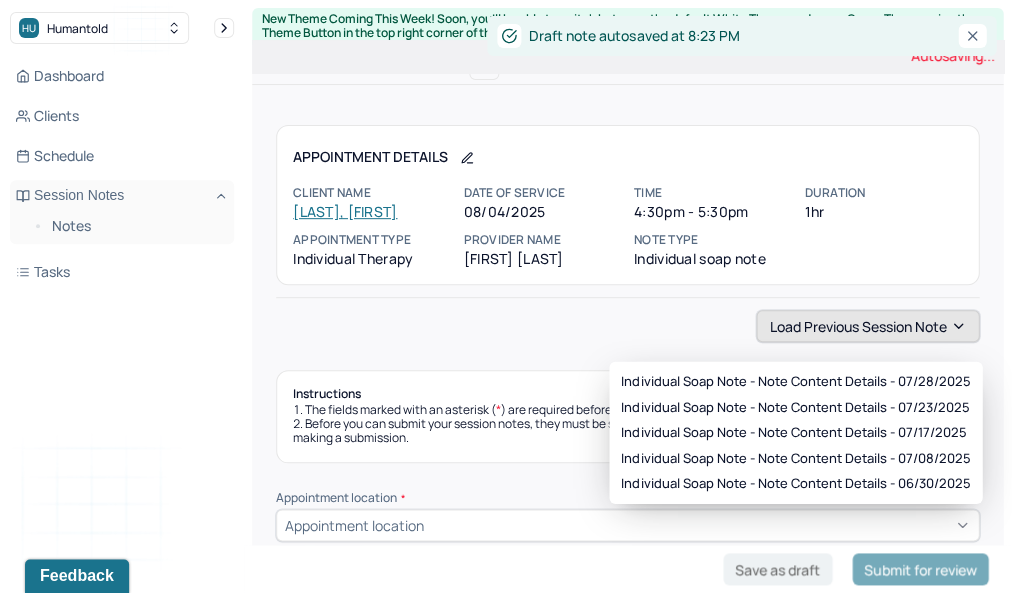 click on "Load previous session note" at bounding box center (867, 326) 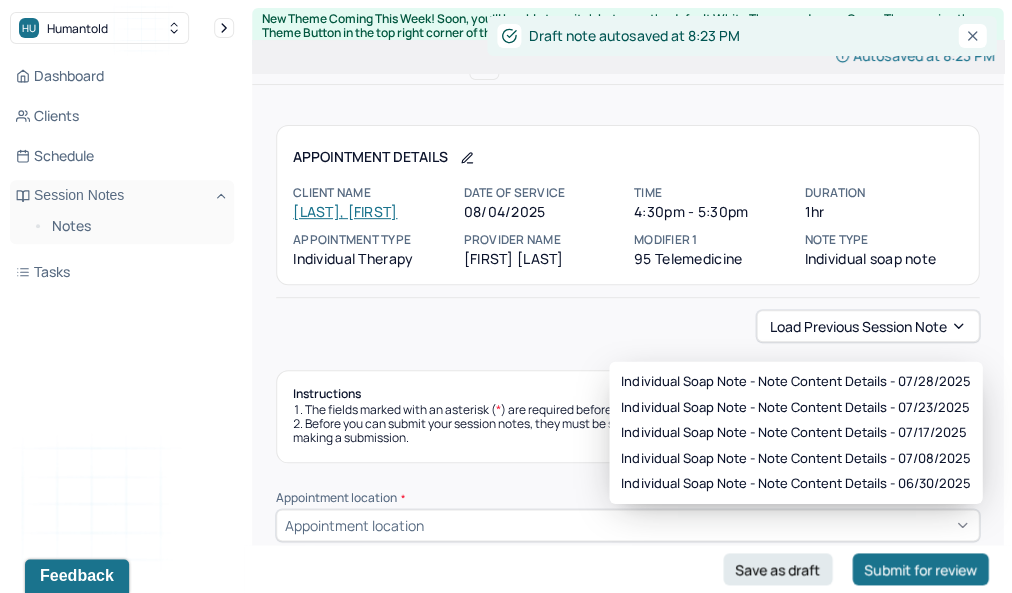 click on "Individual soap note   - Note content Details -   [DATE] Individual soap note   - Note content Details -   [DATE] Individual soap note   - Note content Details -   [DATE] Individual soap note   - Note content Details -   [DATE] Individual soap note   - Note content Details -   [DATE]" at bounding box center [795, 433] 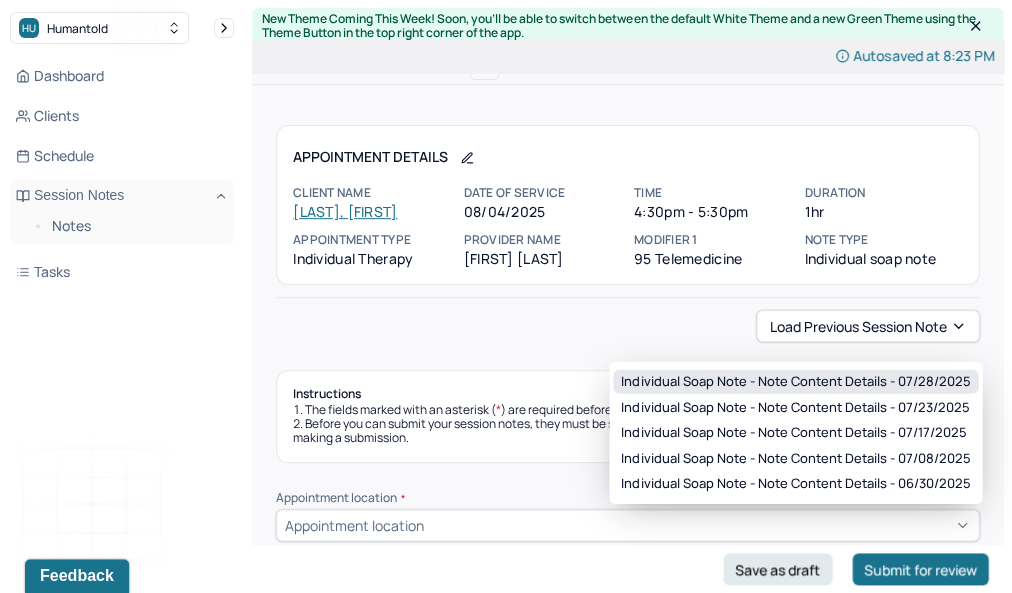 click on "Individual soap note   - Note content Details -   07/28/2025" at bounding box center [795, 382] 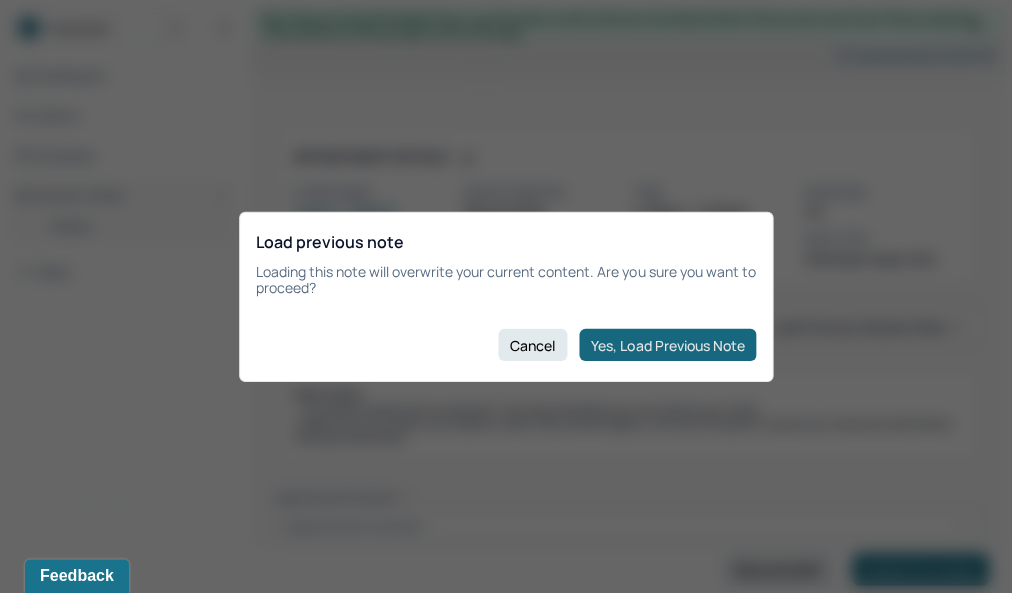 click on "Yes, Load Previous Note" at bounding box center (667, 345) 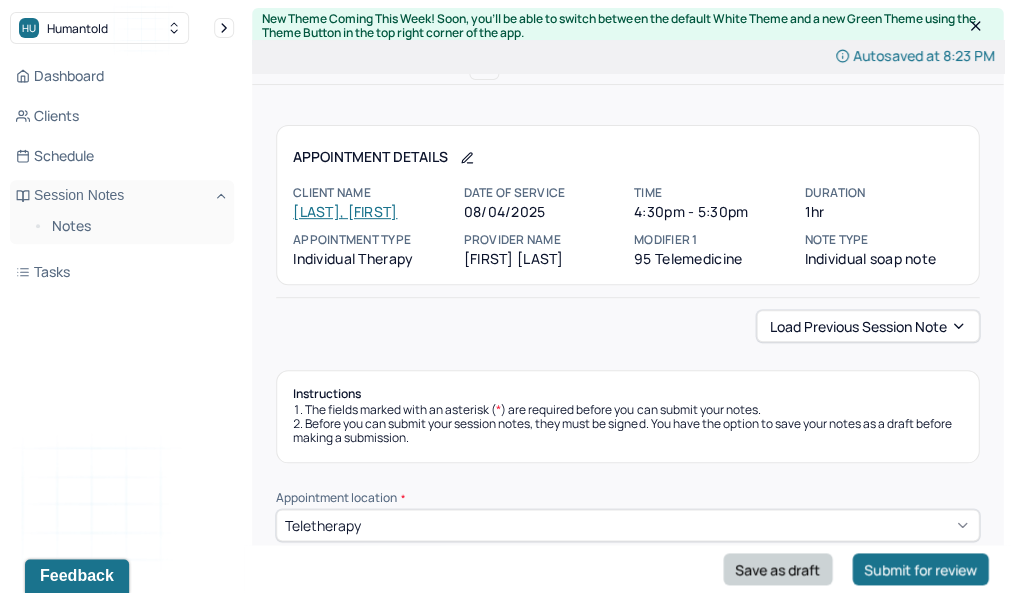 click on "Save as draft" at bounding box center (777, 569) 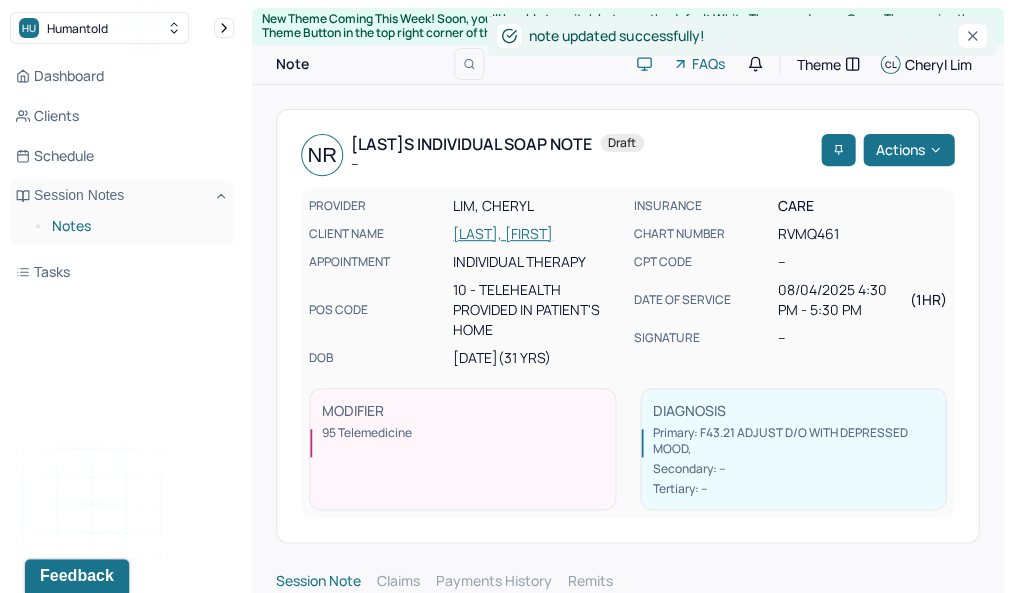 click on "Notes" at bounding box center [135, 226] 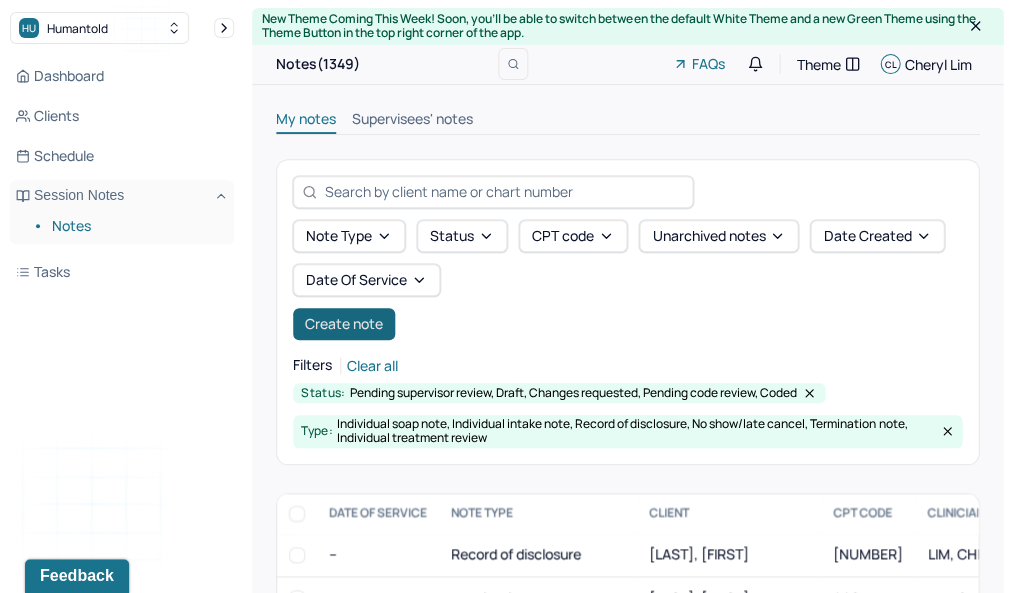 scroll, scrollTop: 0, scrollLeft: 0, axis: both 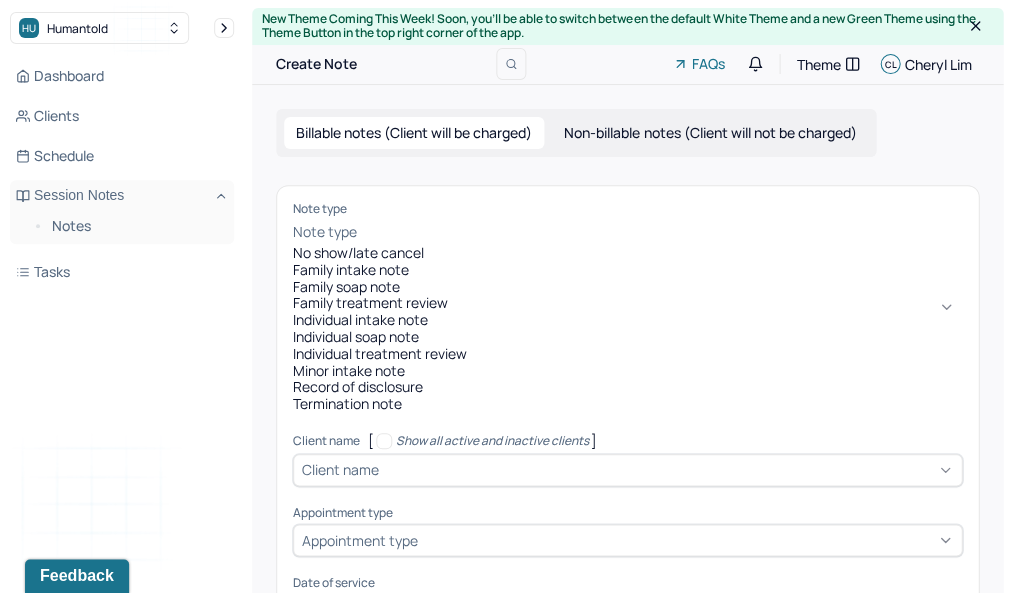click at bounding box center (661, 232) 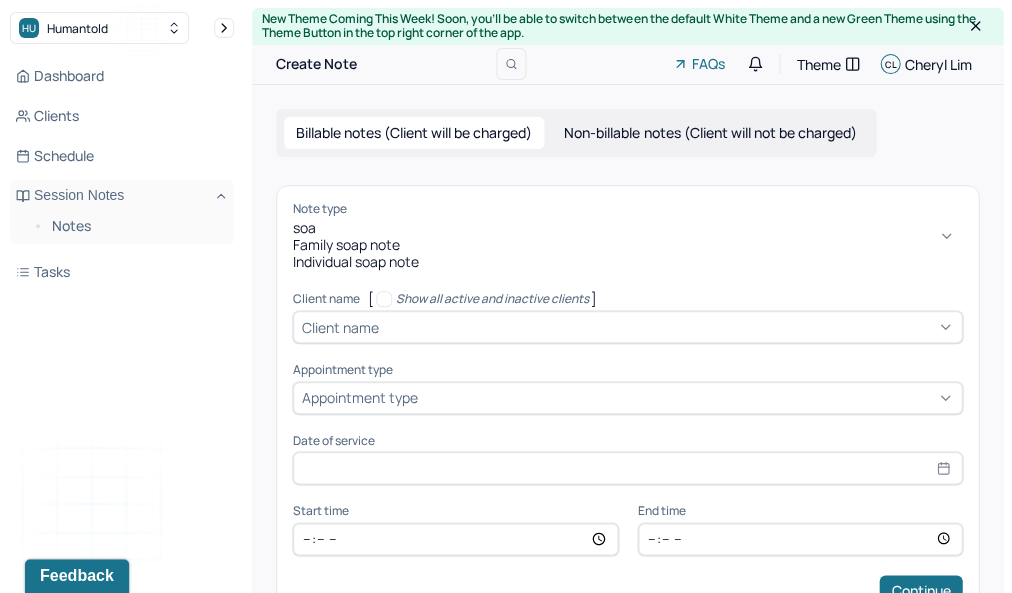type on "soap" 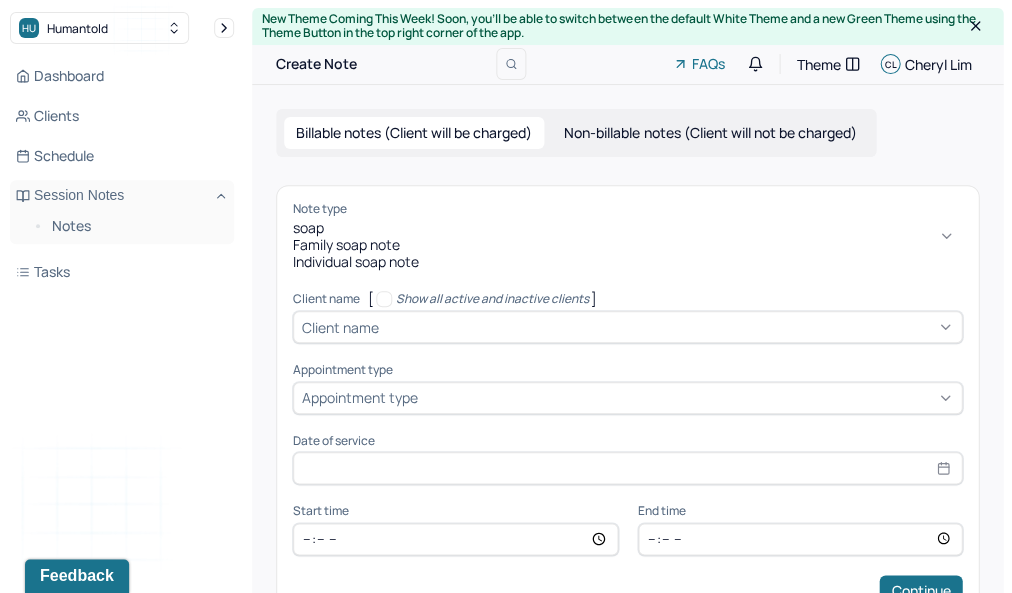 click on "Individual soap note" at bounding box center (627, 262) 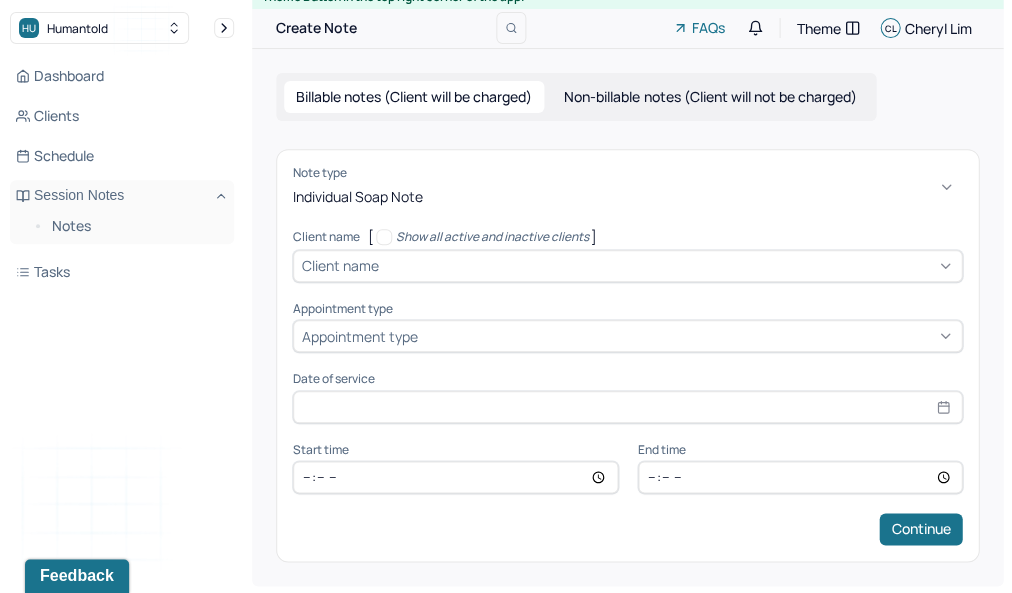 click on "Client name" at bounding box center (627, 266) 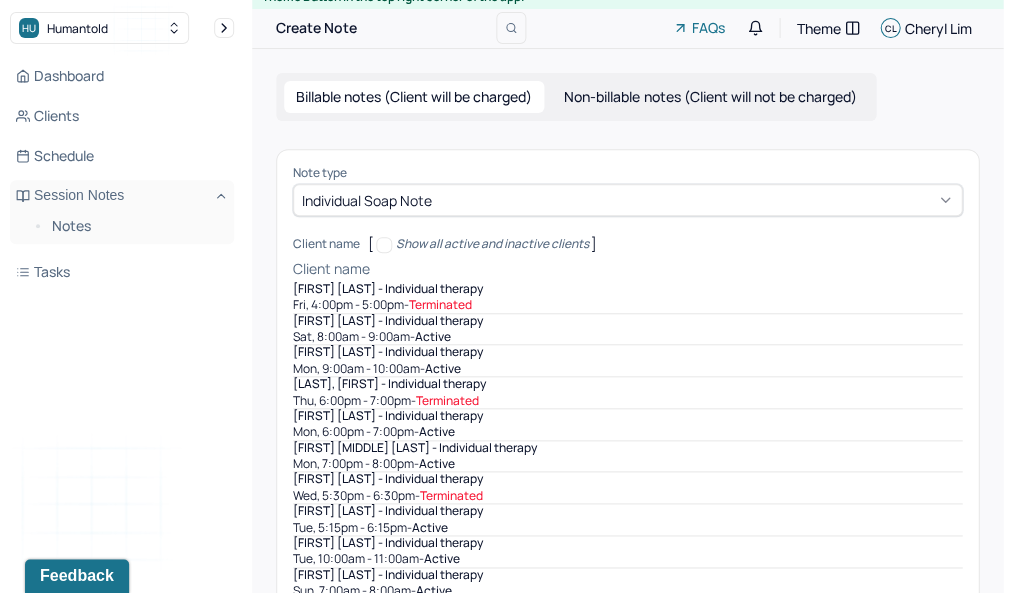 scroll, scrollTop: 43, scrollLeft: 0, axis: vertical 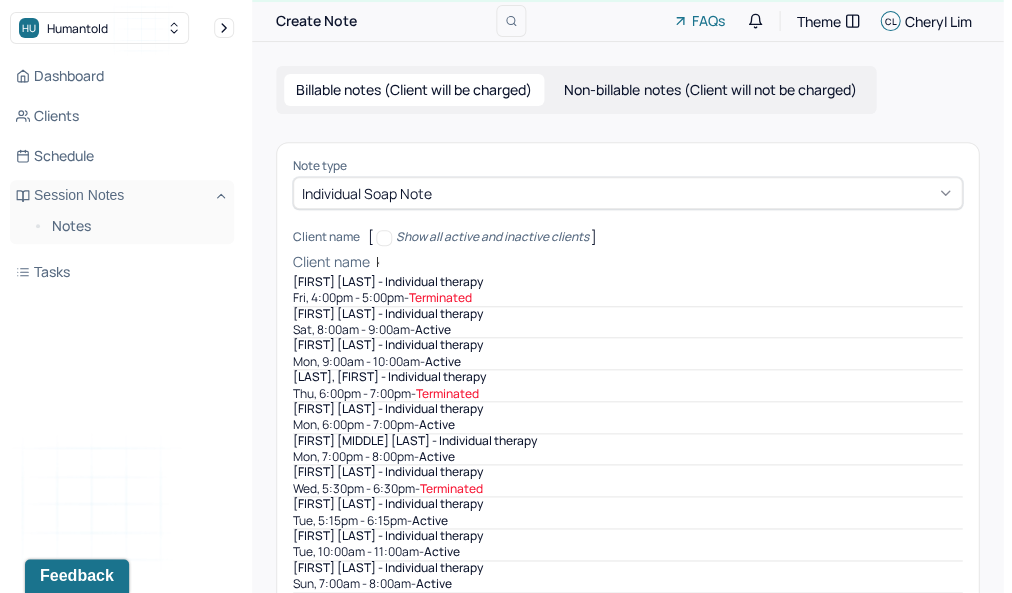 type on "ko" 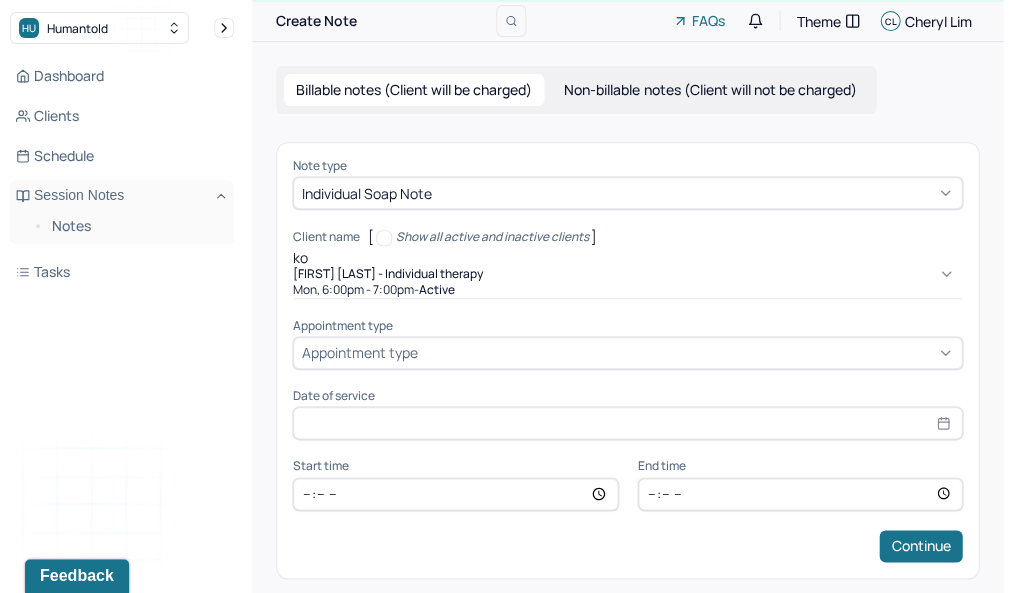 click on "Mon, 6:00pm - 7:00pm  -  active" at bounding box center (627, 290) 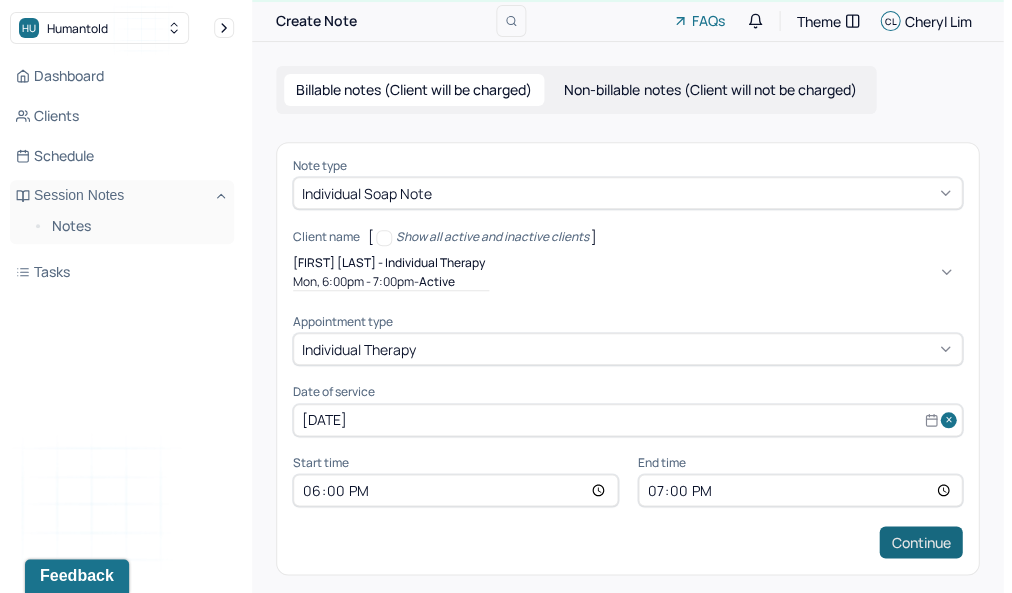 click on "Continue" at bounding box center (920, 542) 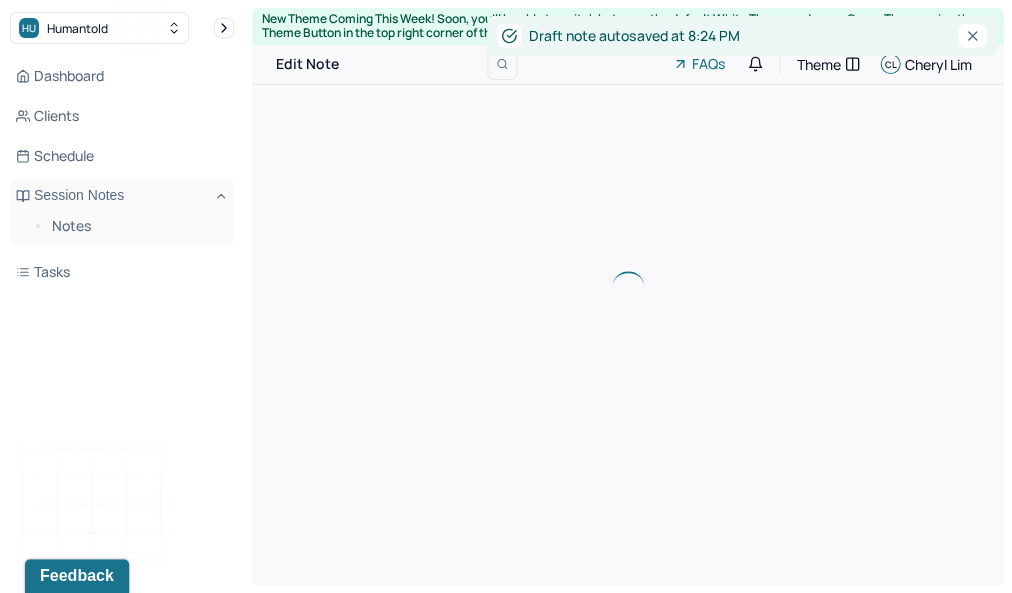 scroll, scrollTop: 0, scrollLeft: 0, axis: both 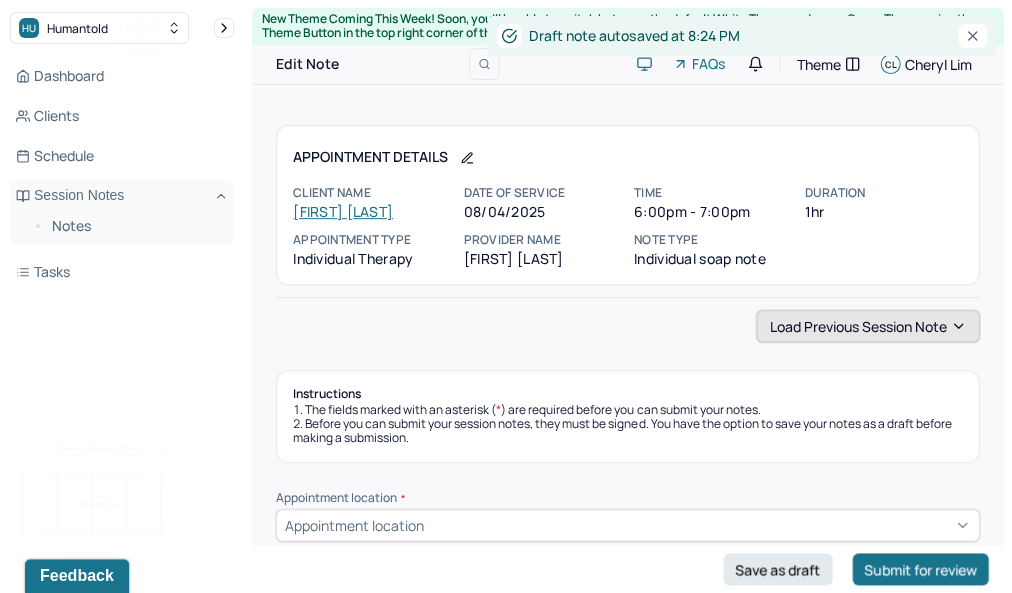 click on "Load previous session note" at bounding box center (867, 326) 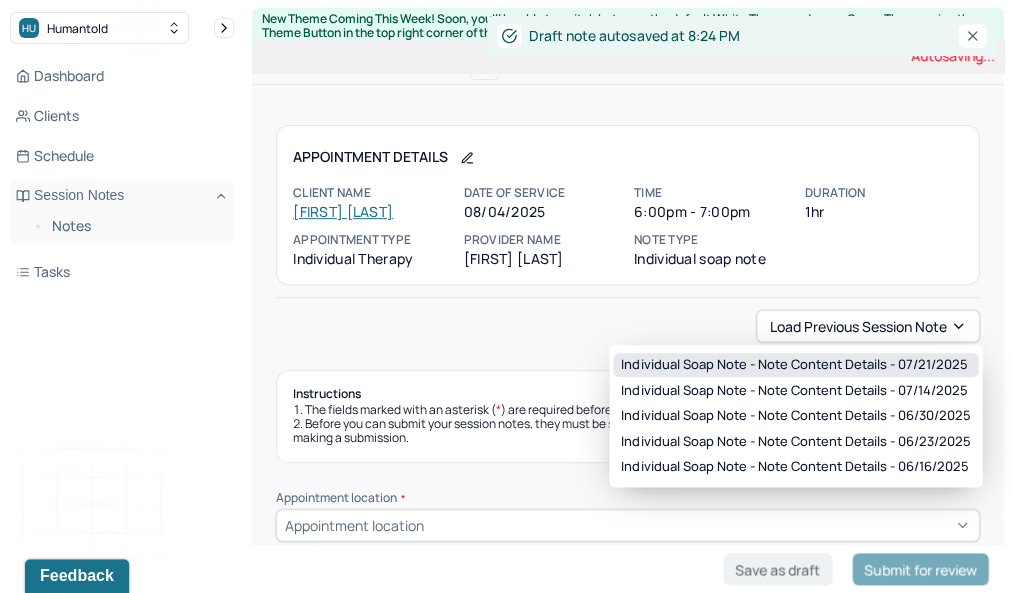 click on "Individual soap note   - Note content Details -   07/21/2025" at bounding box center [794, 365] 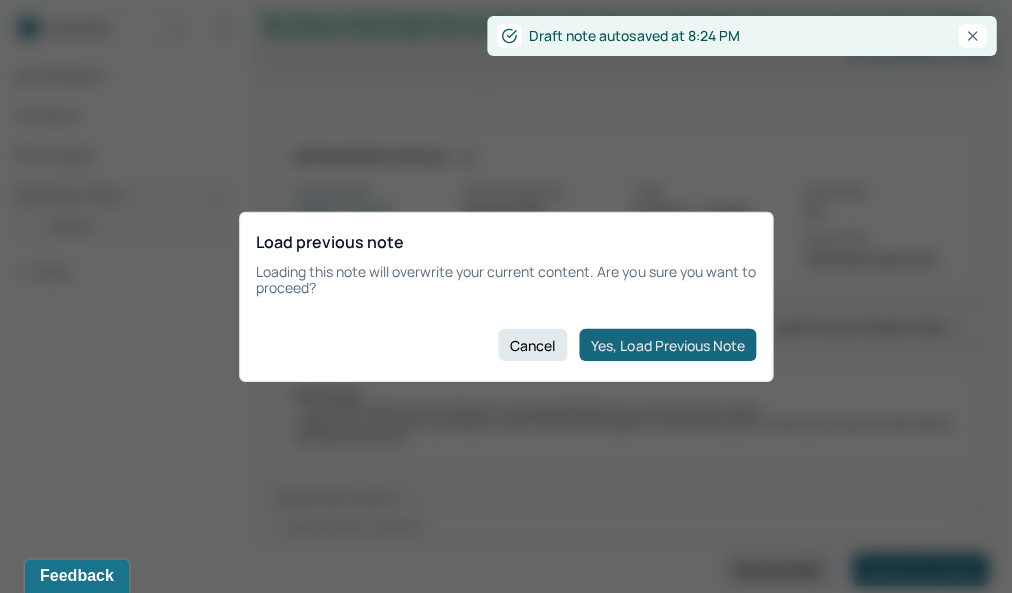 click on "Yes, Load Previous Note" at bounding box center (667, 345) 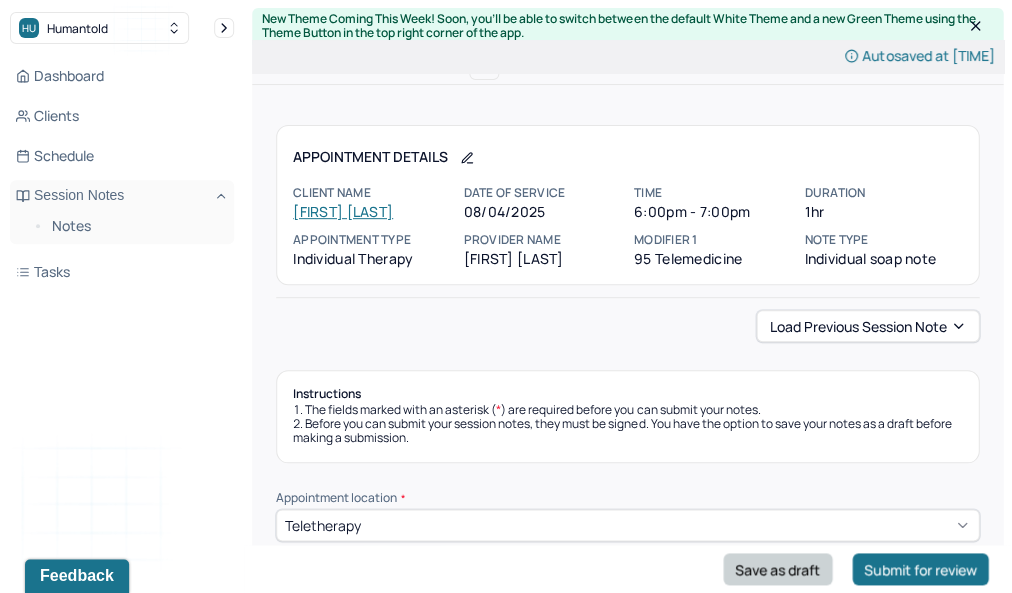 click on "Save as draft" at bounding box center [777, 569] 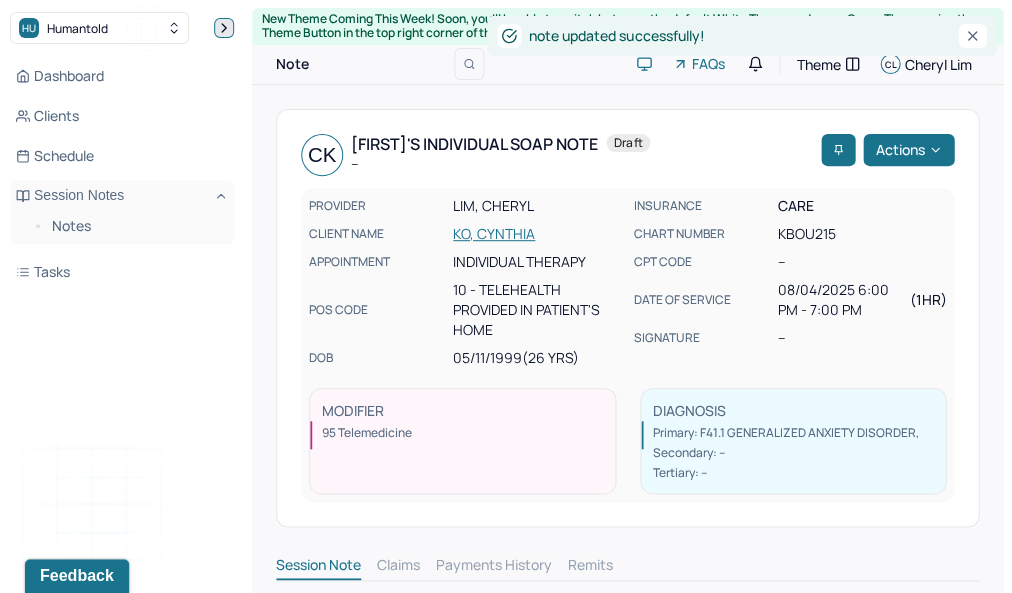 click 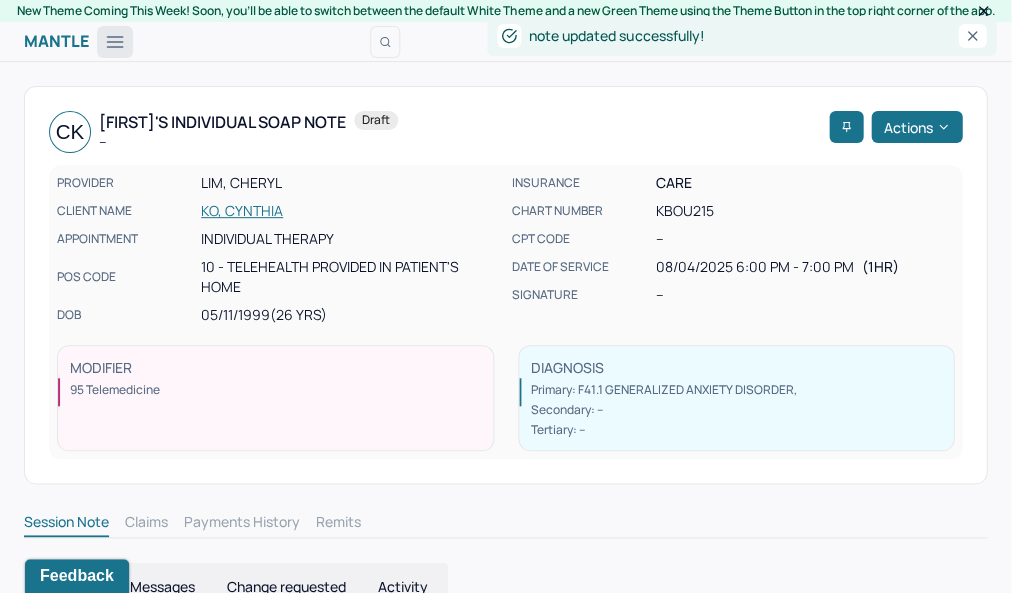 click at bounding box center (115, 42) 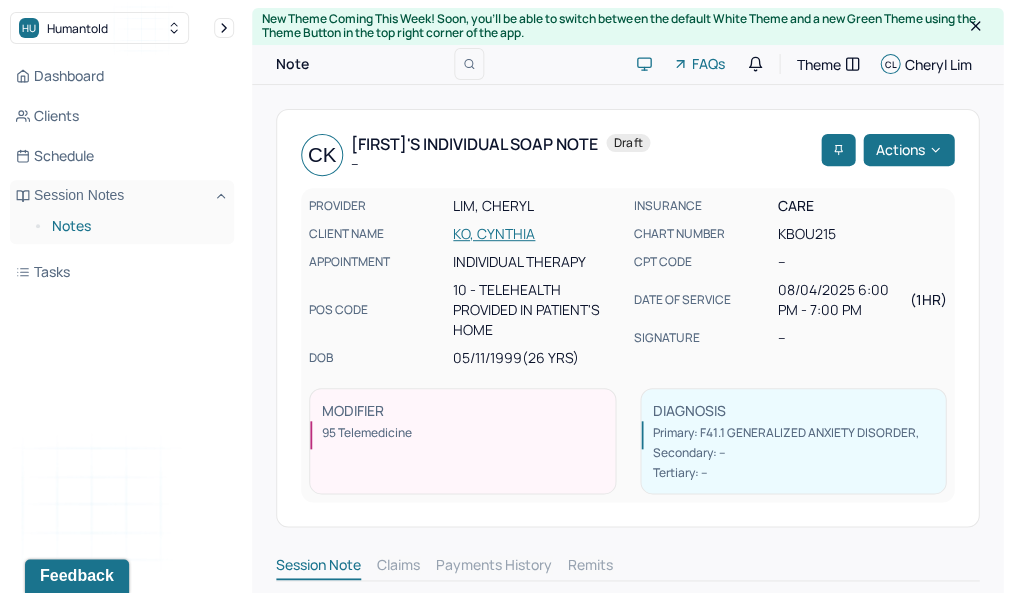 click on "Notes" at bounding box center [135, 226] 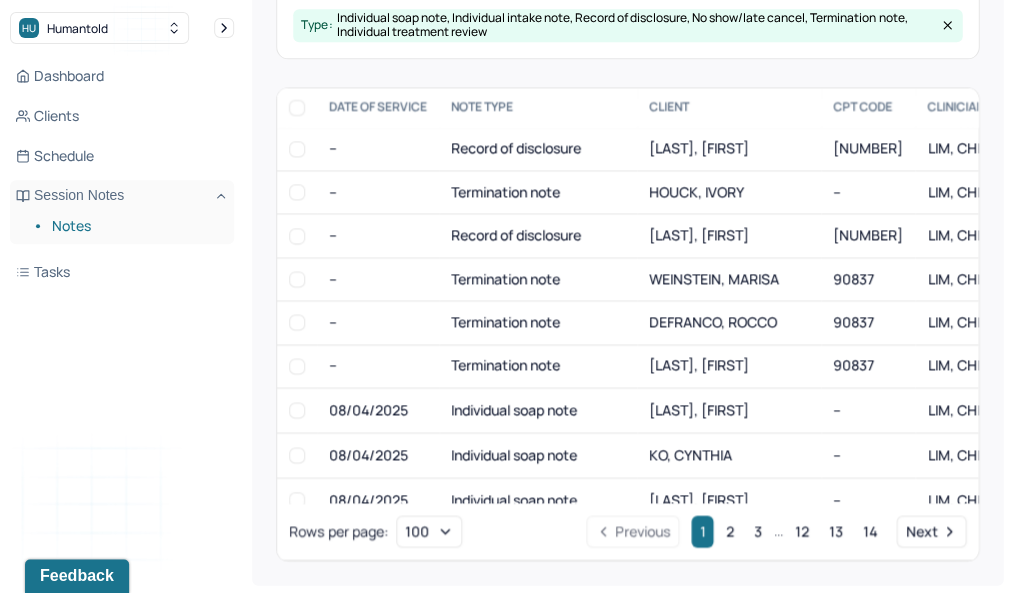 scroll, scrollTop: 406, scrollLeft: 0, axis: vertical 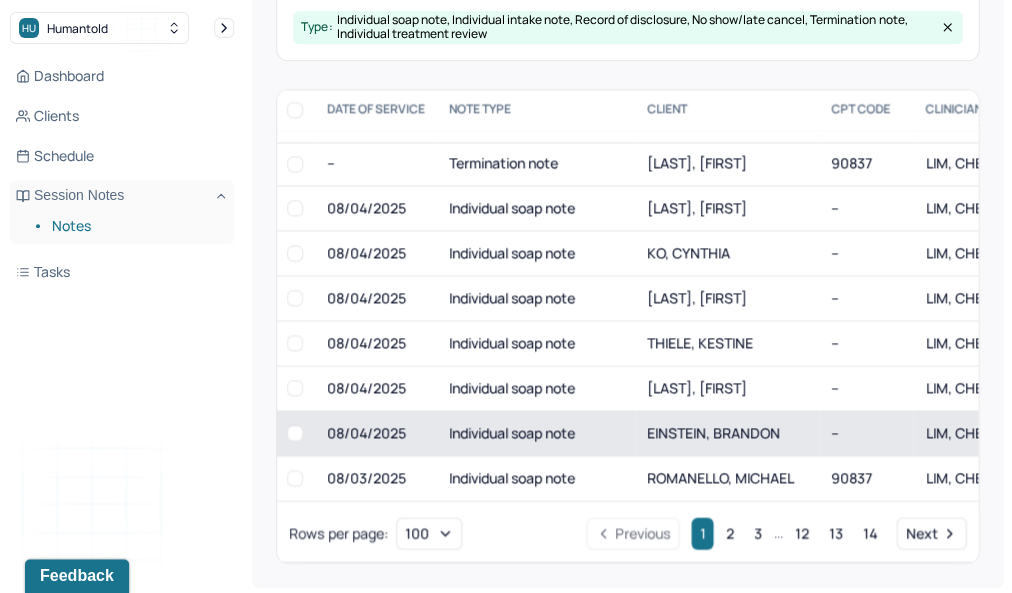 click on "Individual soap note" at bounding box center [536, 432] 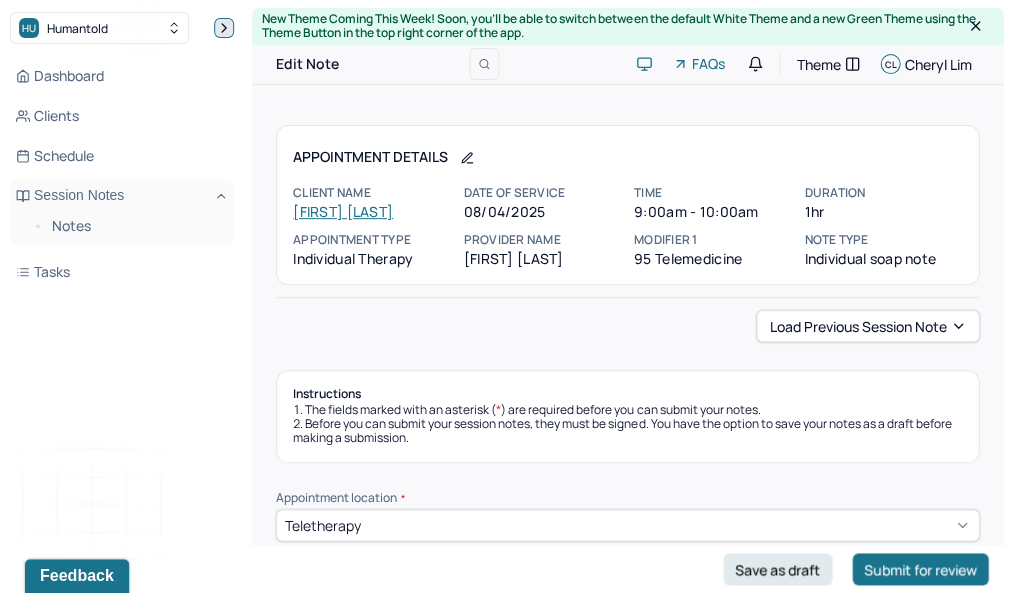 click 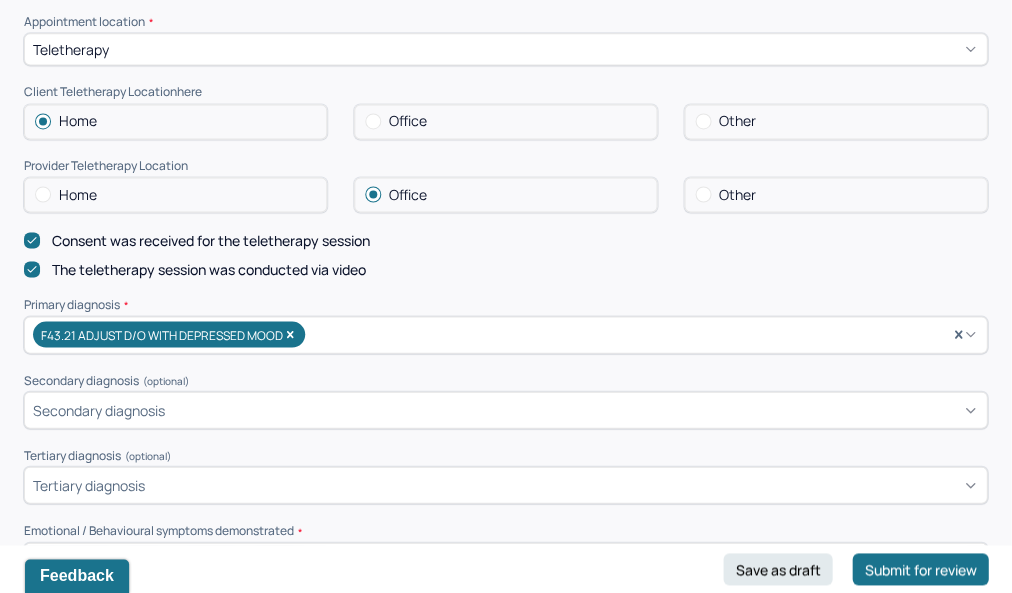 scroll, scrollTop: 443, scrollLeft: 0, axis: vertical 